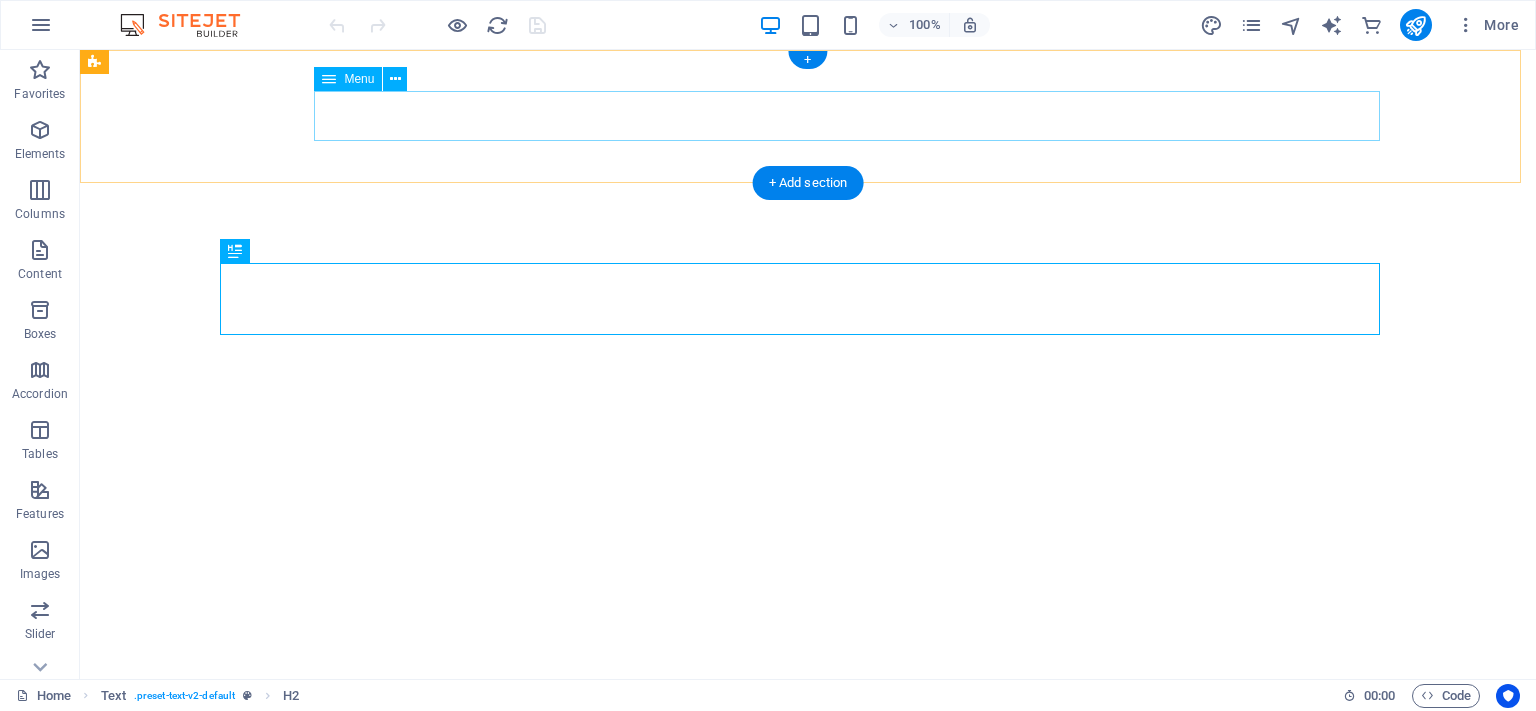 scroll, scrollTop: 0, scrollLeft: 0, axis: both 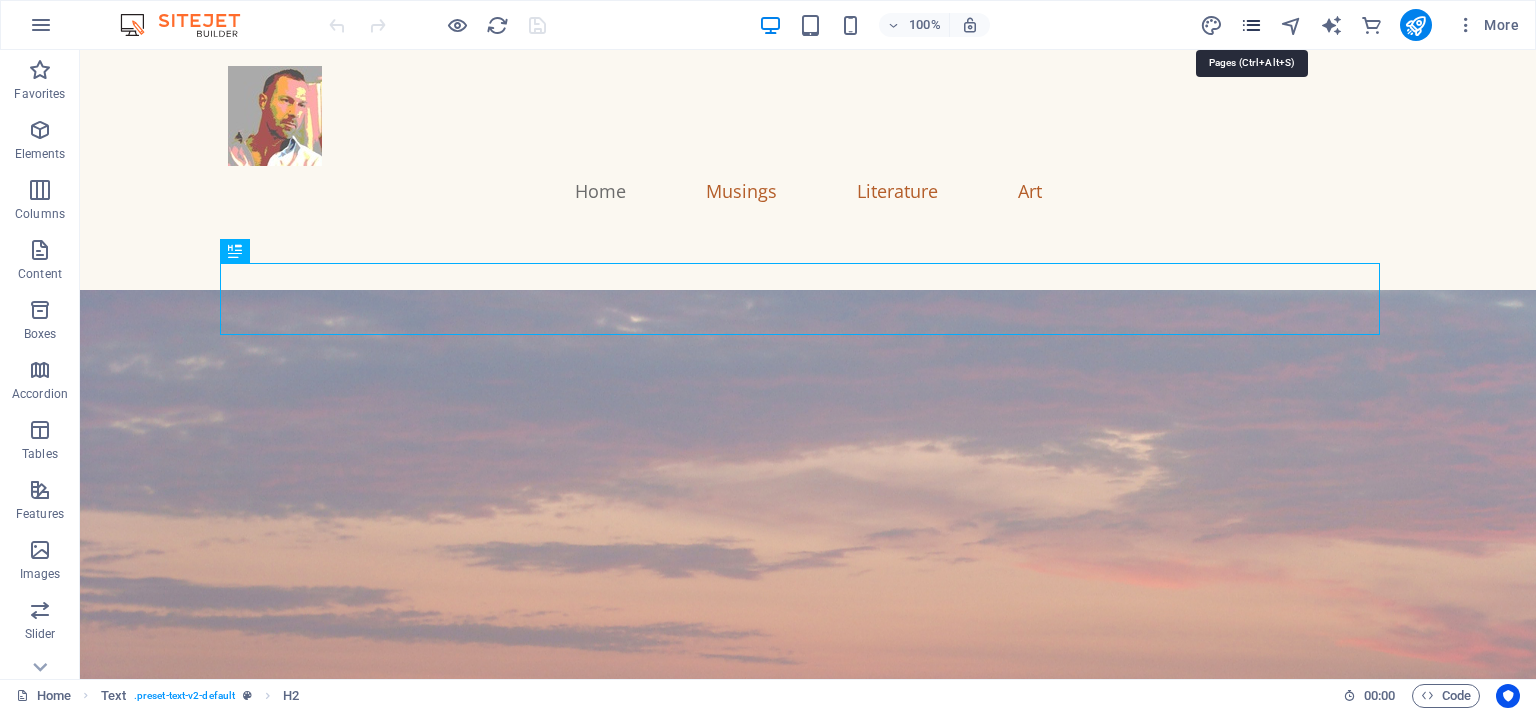 click at bounding box center [1251, 25] 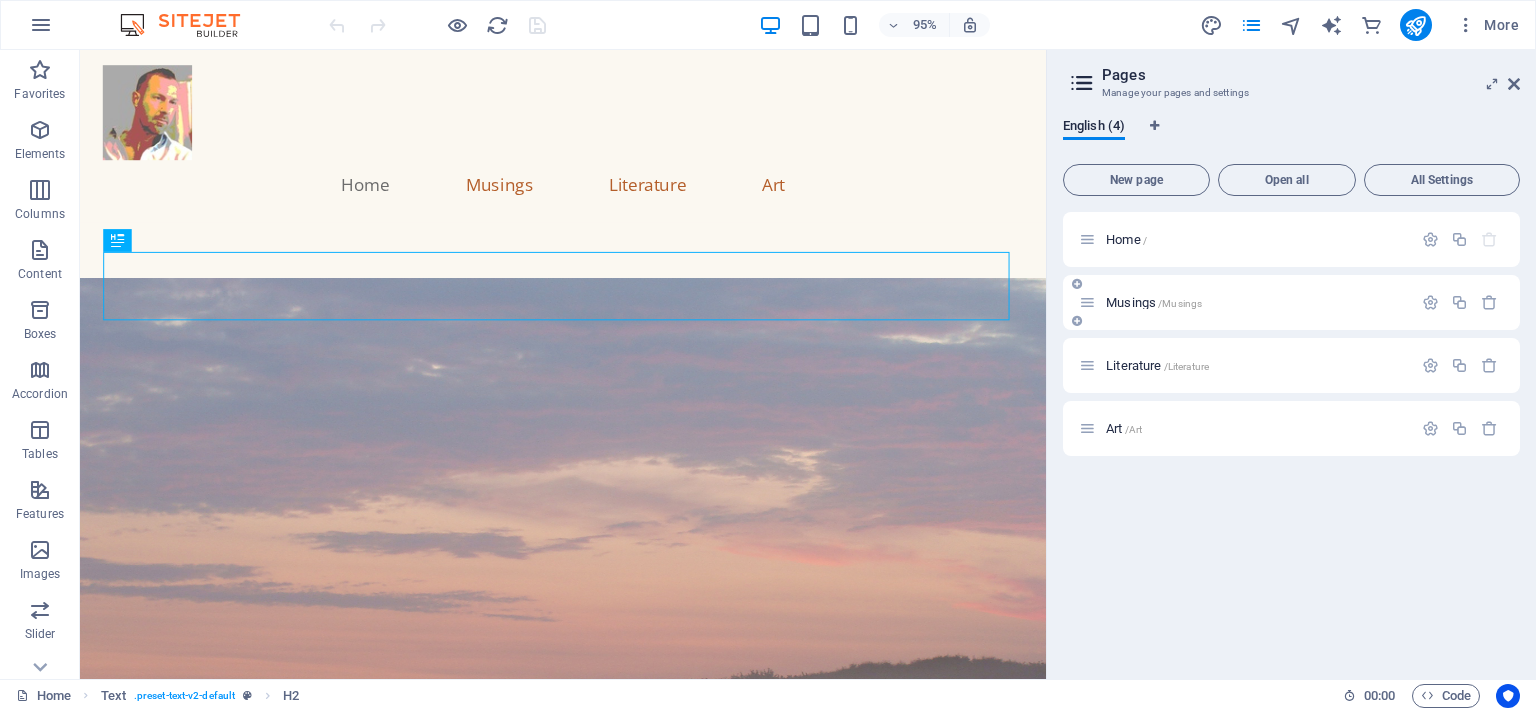 click on "/Musings" at bounding box center [1180, 303] 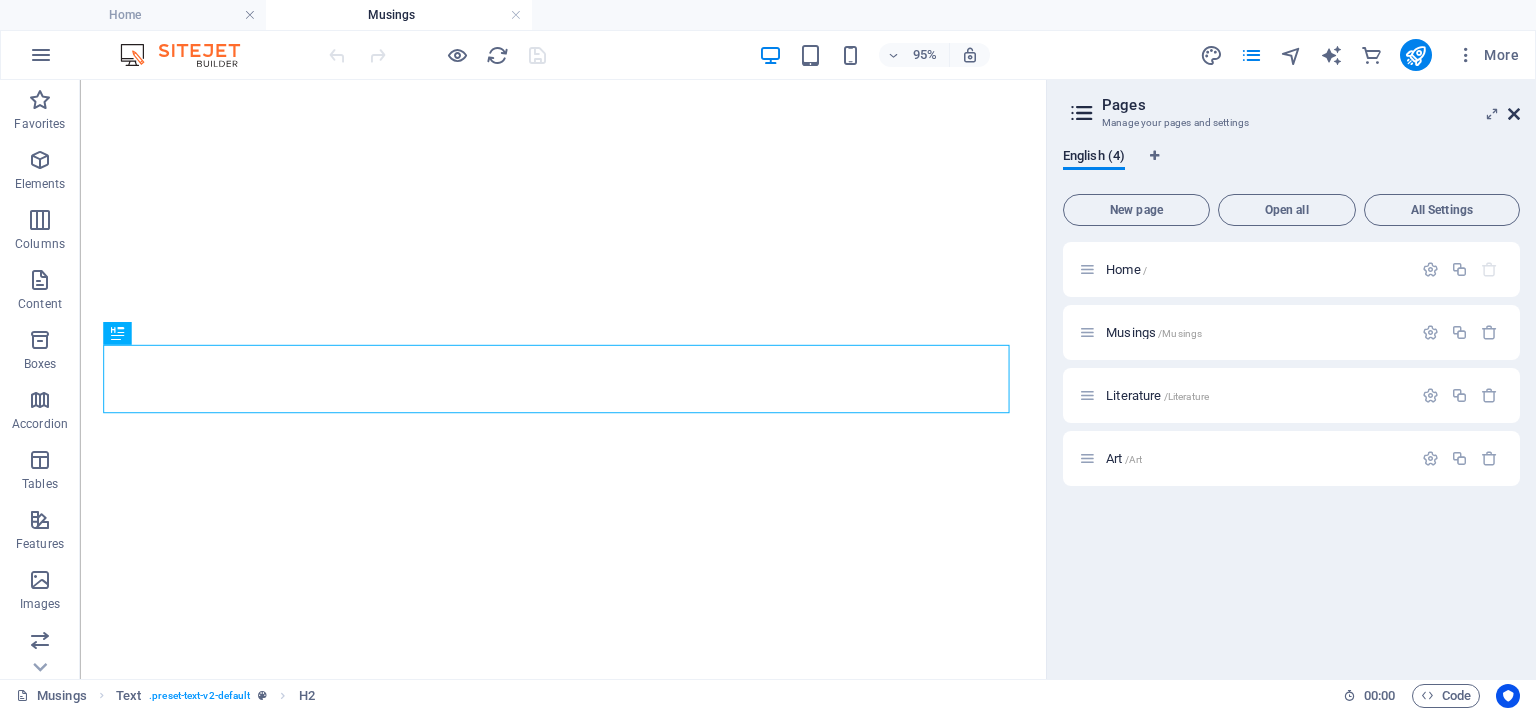click at bounding box center (1514, 114) 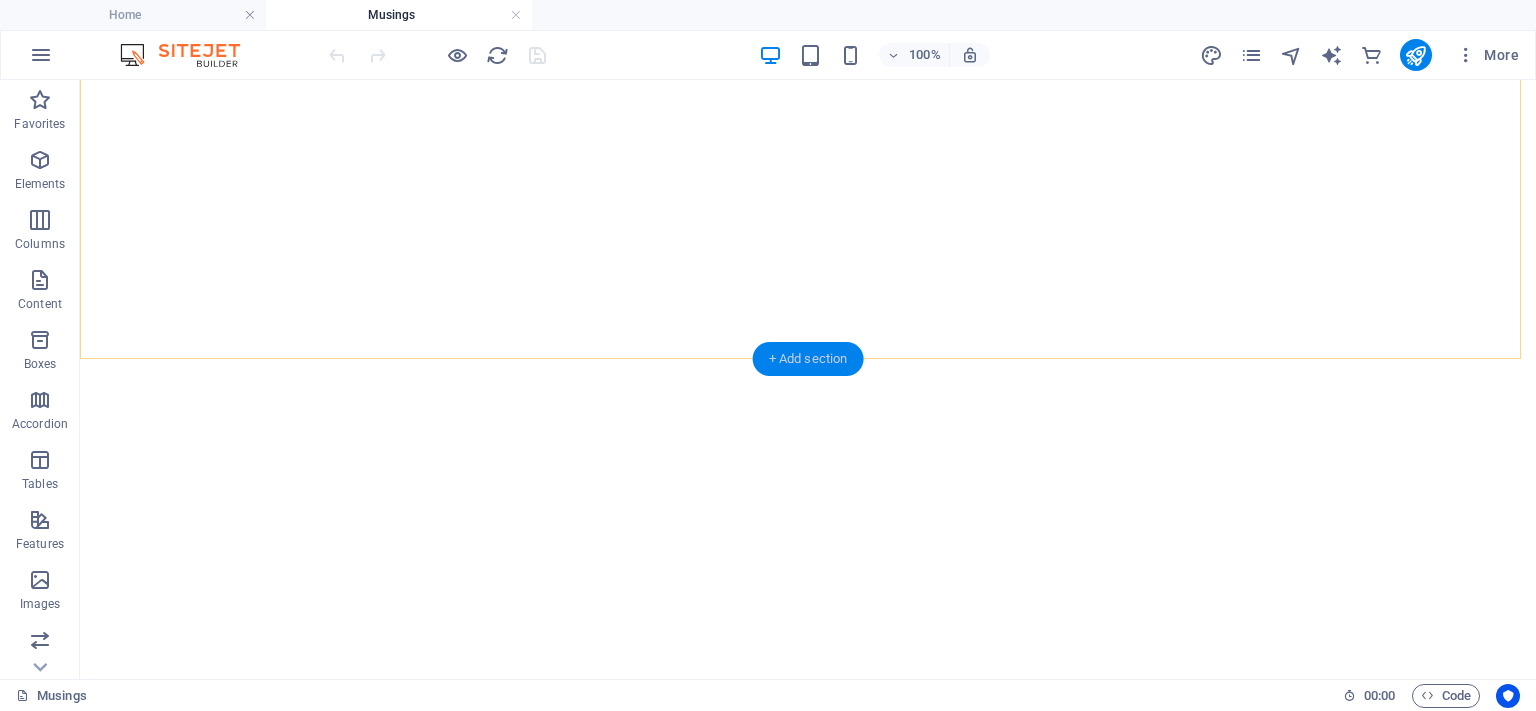 click on "+ Add section" at bounding box center (808, 359) 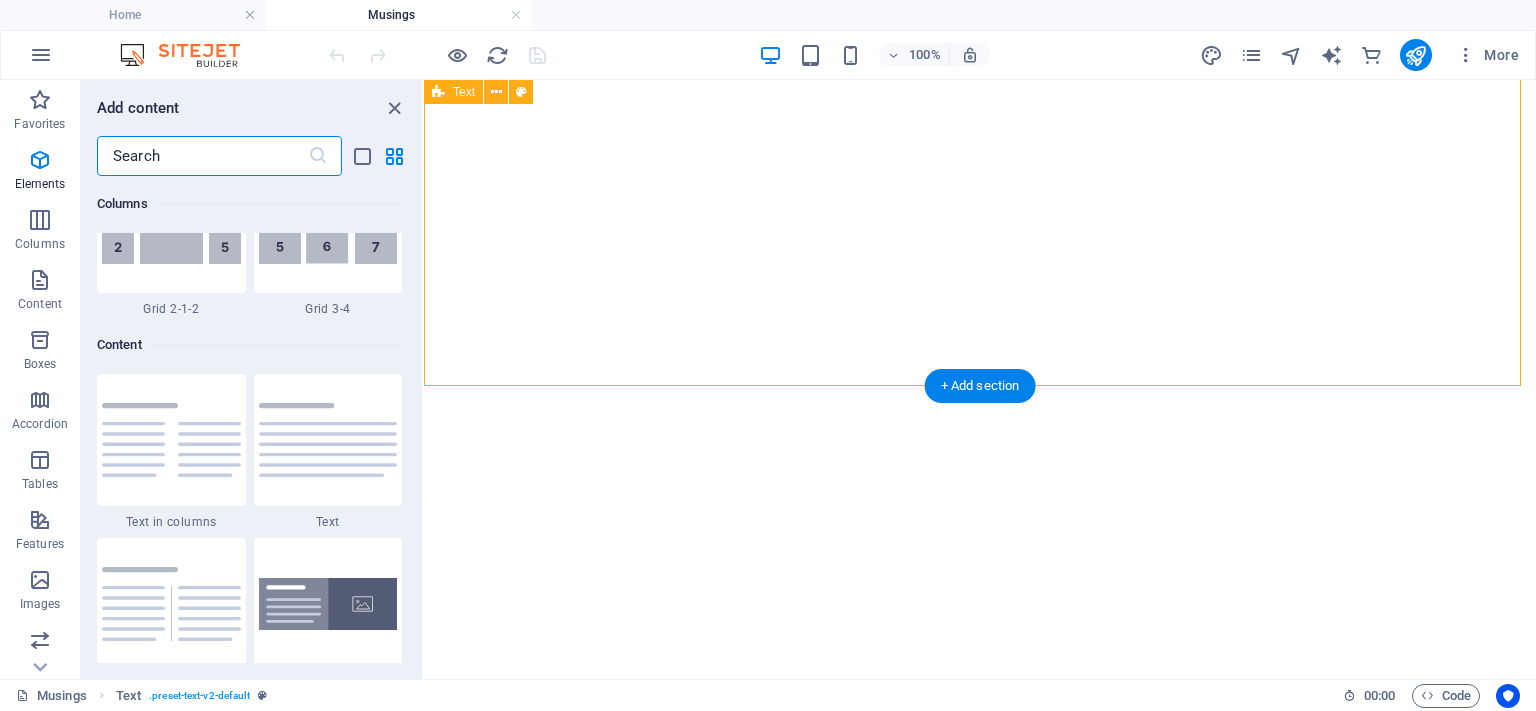 scroll, scrollTop: 3499, scrollLeft: 0, axis: vertical 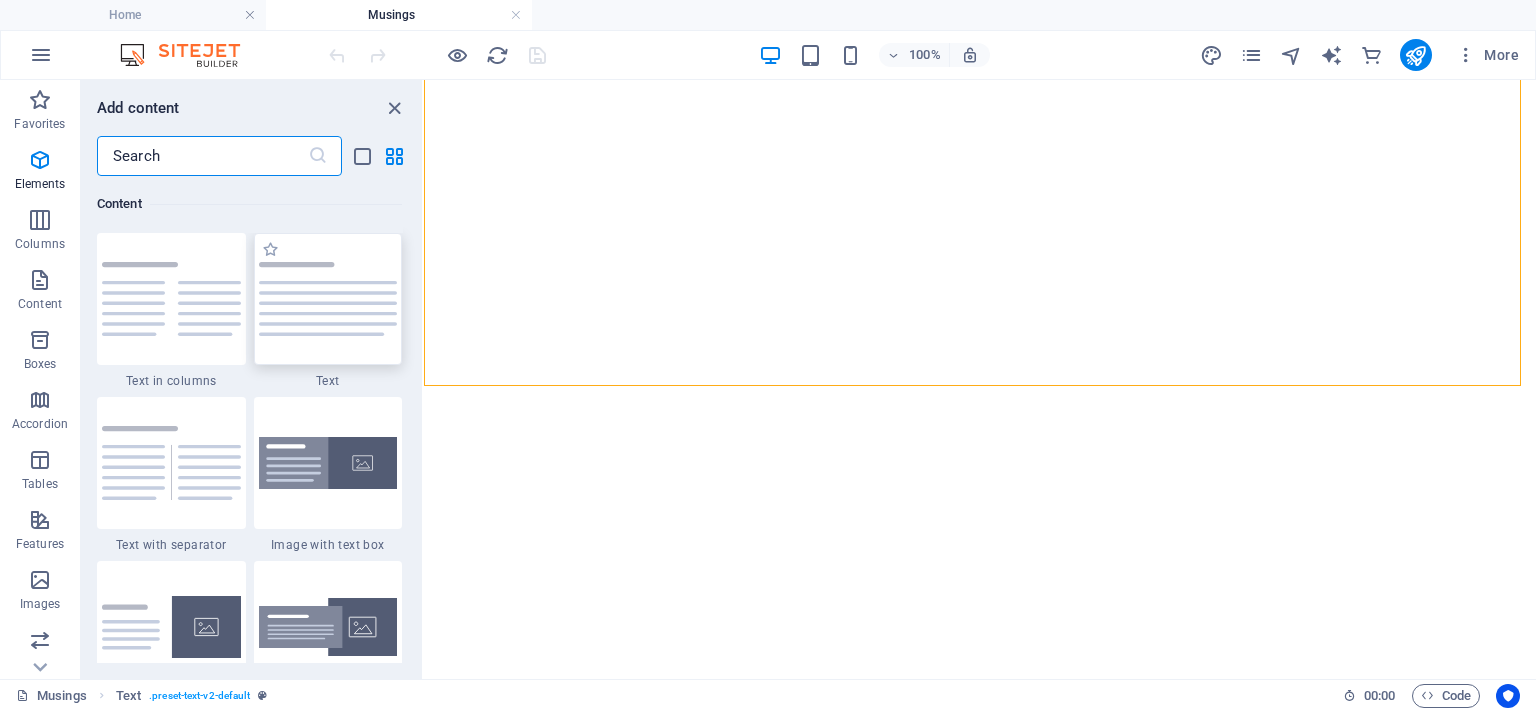 click at bounding box center [328, 299] 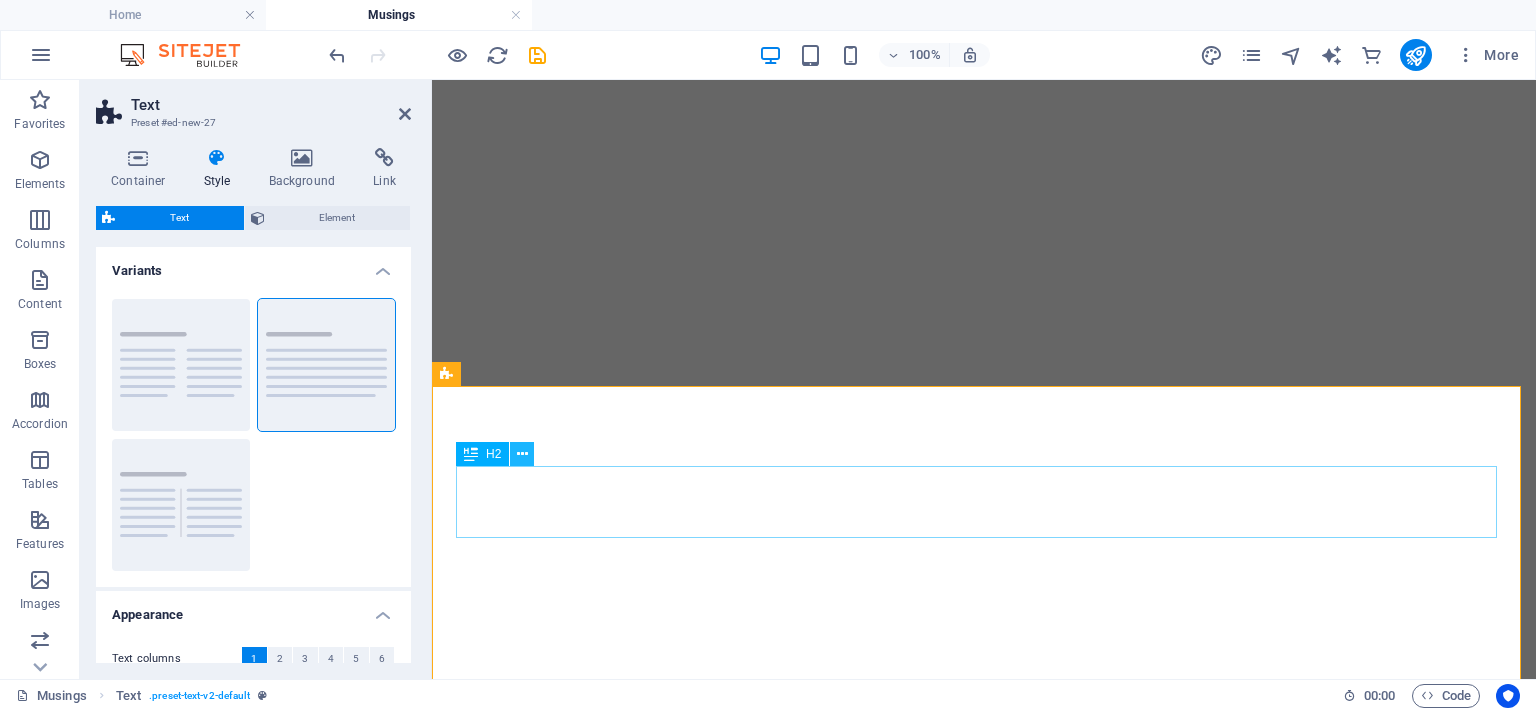 click at bounding box center (522, 454) 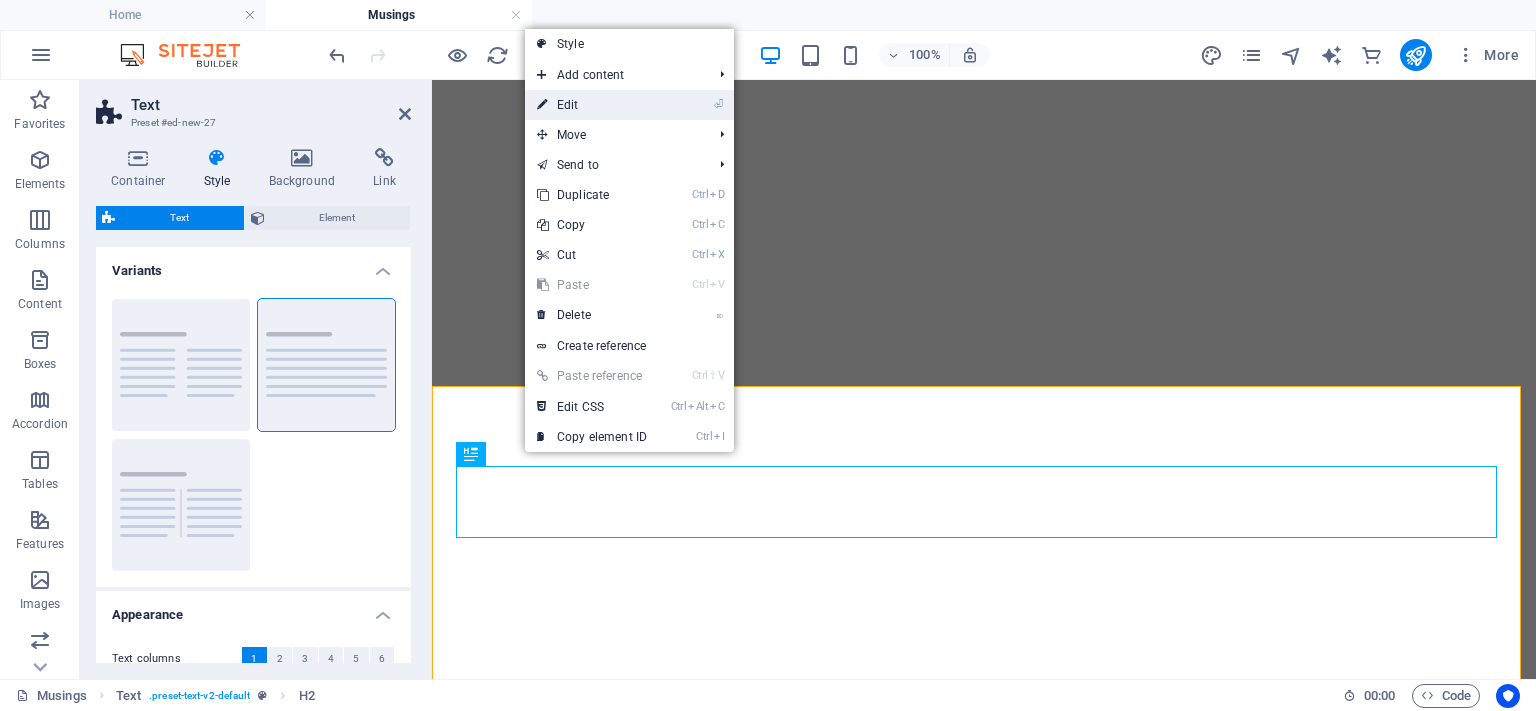 click on "⏎  Edit" at bounding box center (592, 105) 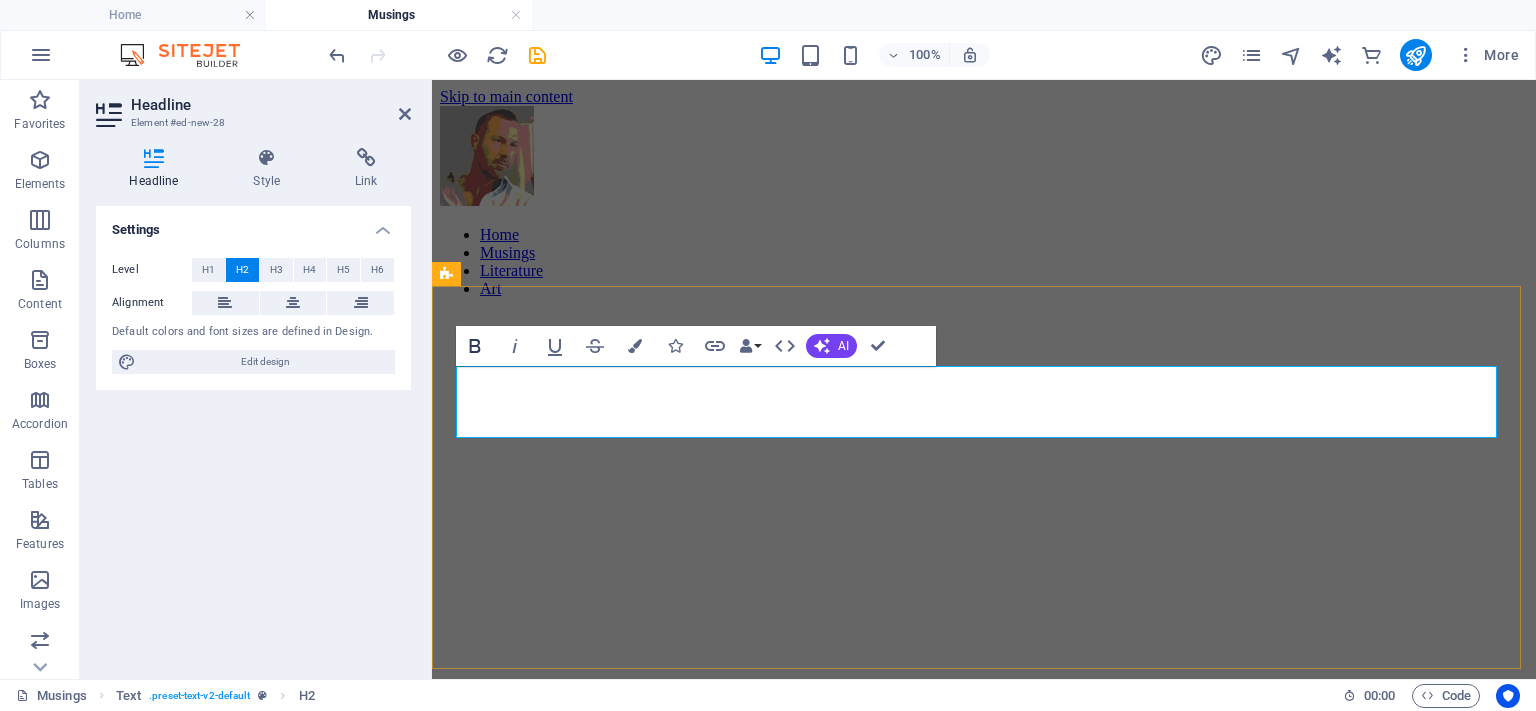 scroll, scrollTop: 1733, scrollLeft: 0, axis: vertical 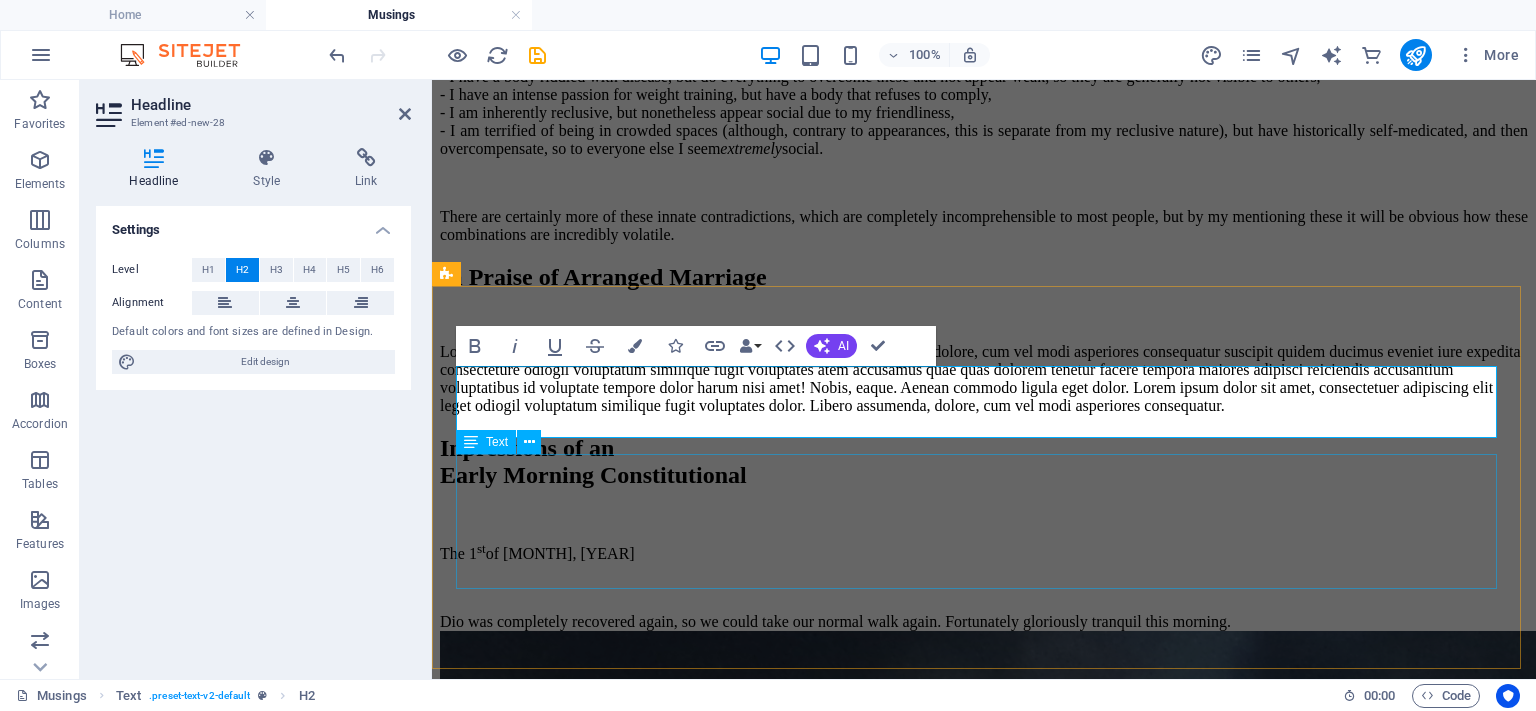 click on "Lorem ipsum dolor sitope amet, consectetur adipisicing elitip. Massumenda, dolore, cum vel modi asperiores consequatur suscipit quidem ducimus eveniet iure expedita consecteture odiogil voluptatum similique fugit voluptates atem accusamus quae quas dolorem tenetur facere tempora maiores adipisci reiciendis accusantium voluptatibus id voluptate tempore dolor harum nisi amet! Nobis, eaque. Aenean commodo ligula eget dolor. Lorem ipsum dolor sit amet, consectetuer adipiscing elit leget odiogil voluptatum similique fugit voluptates dolor. Libero assumenda, dolore, cum vel modi asperiores consequatur." at bounding box center [984, 379] 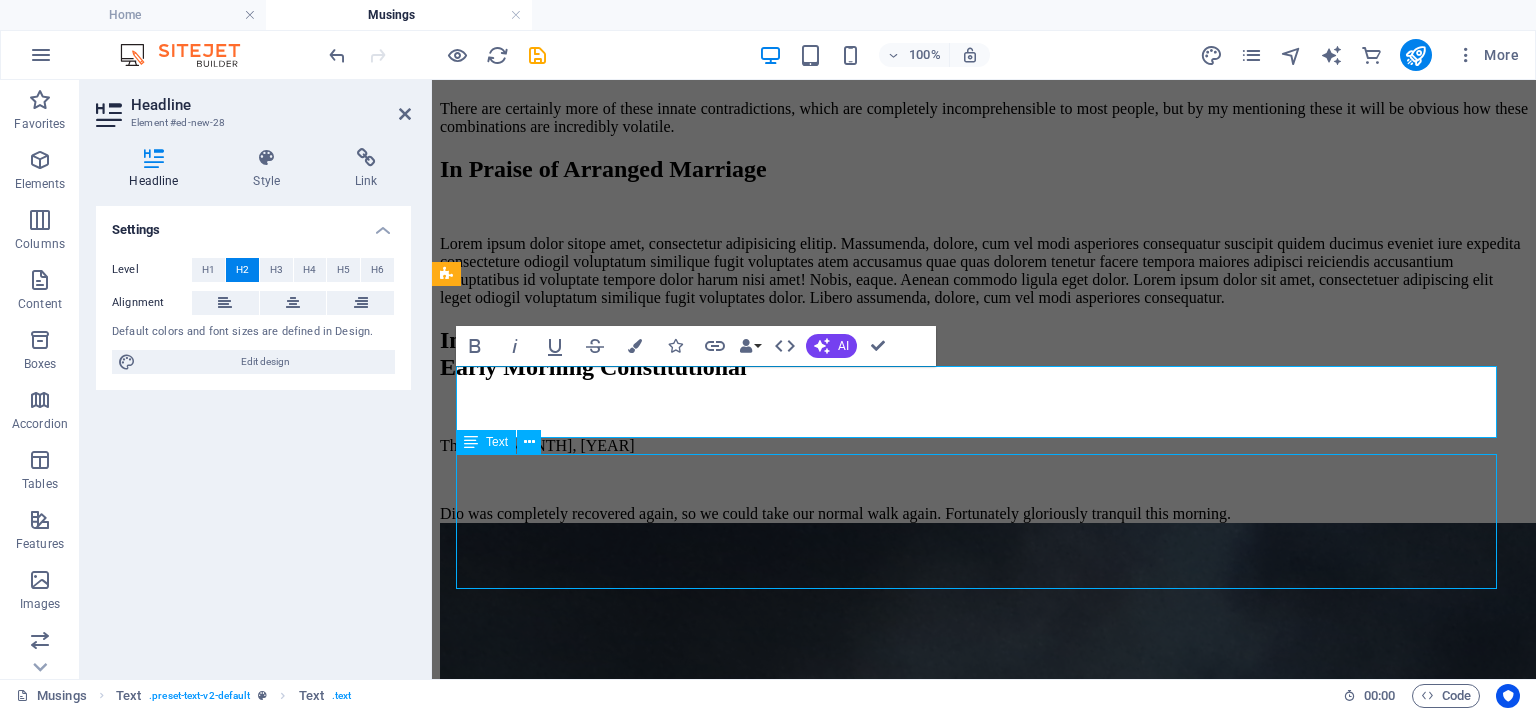 scroll, scrollTop: 1491, scrollLeft: 0, axis: vertical 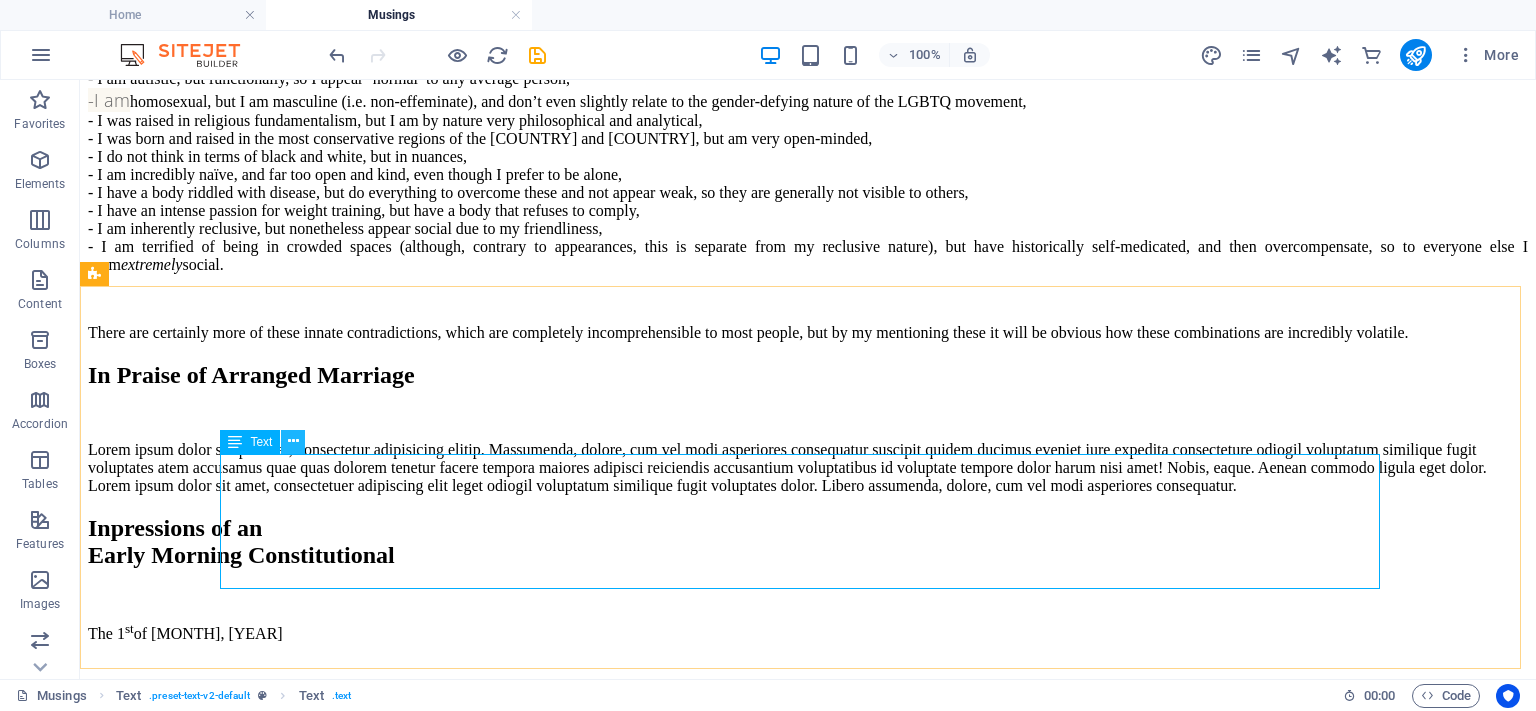 click at bounding box center [293, 441] 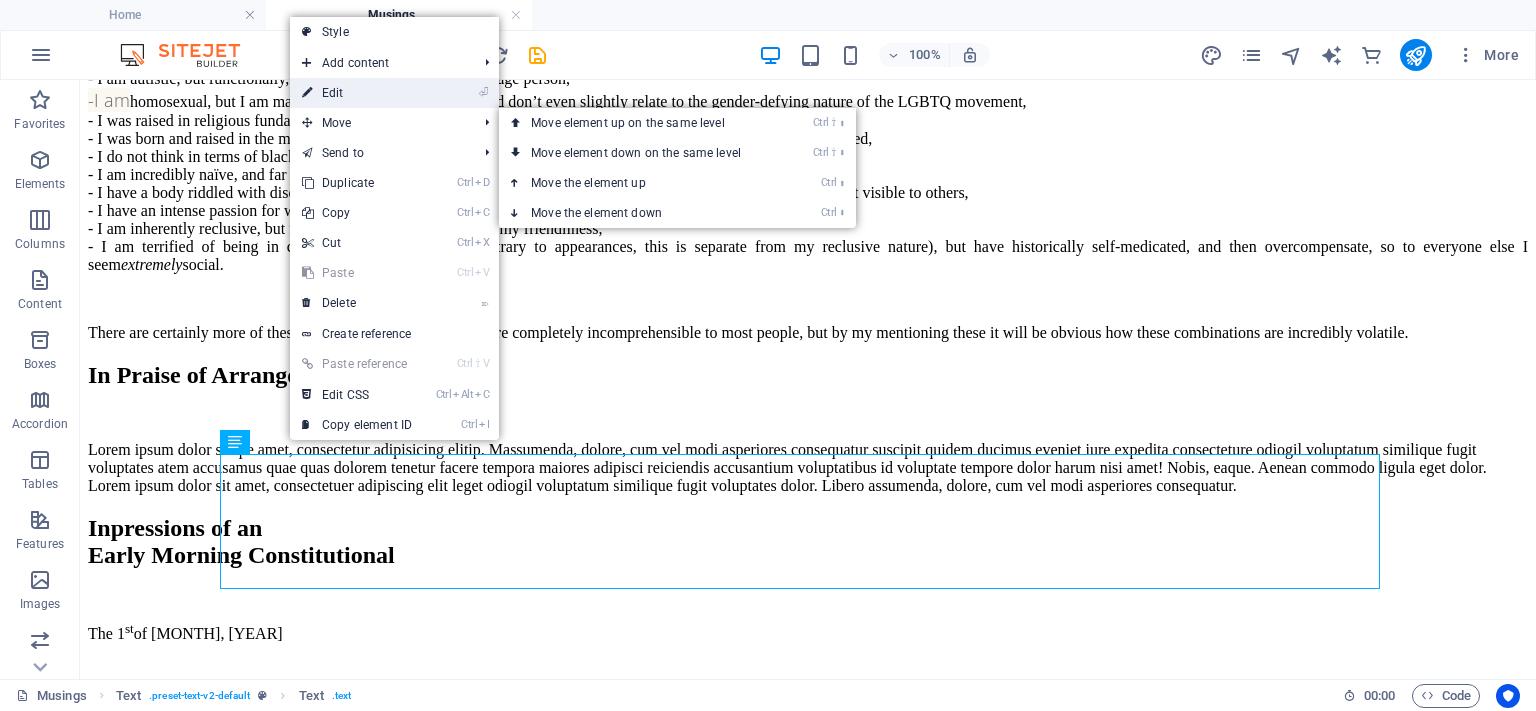click on "⏎  Edit" at bounding box center (357, 93) 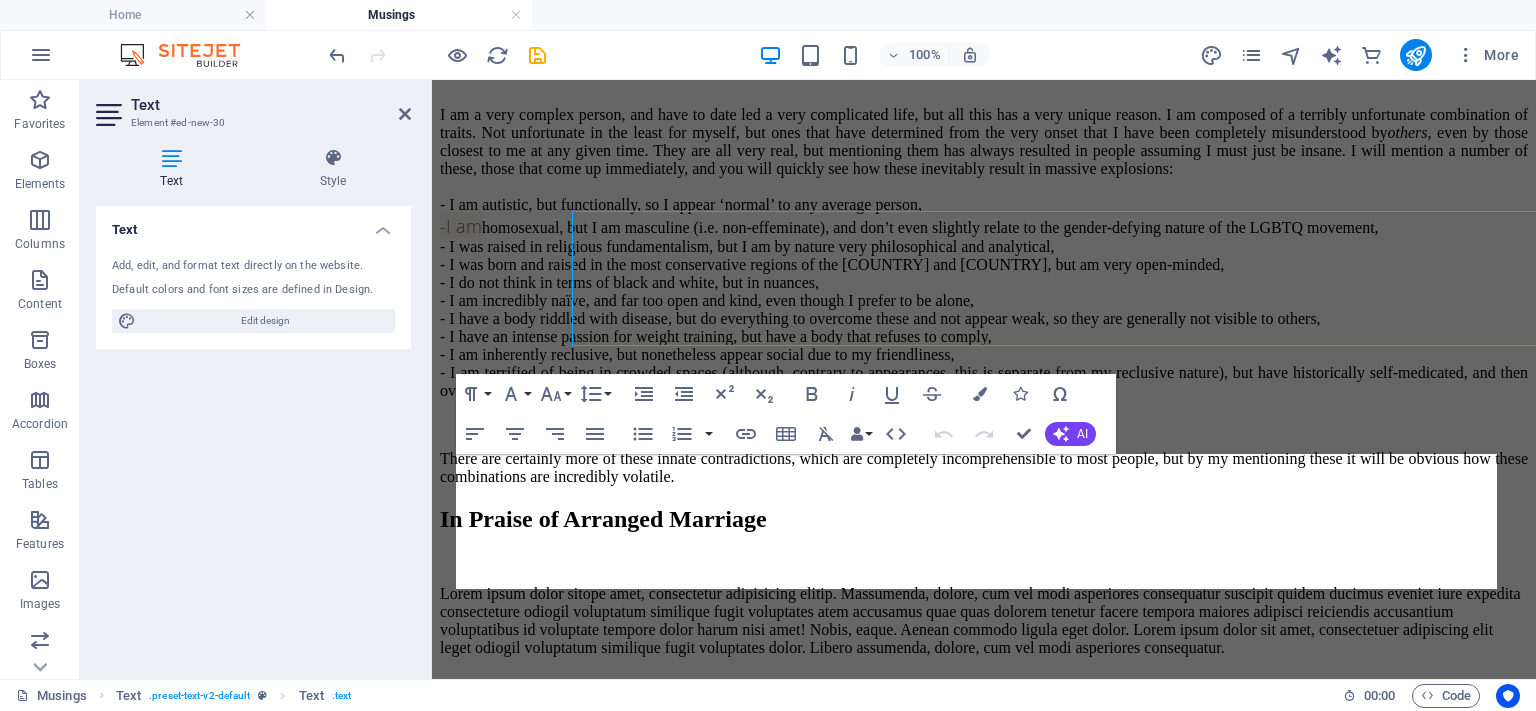 scroll, scrollTop: 1733, scrollLeft: 0, axis: vertical 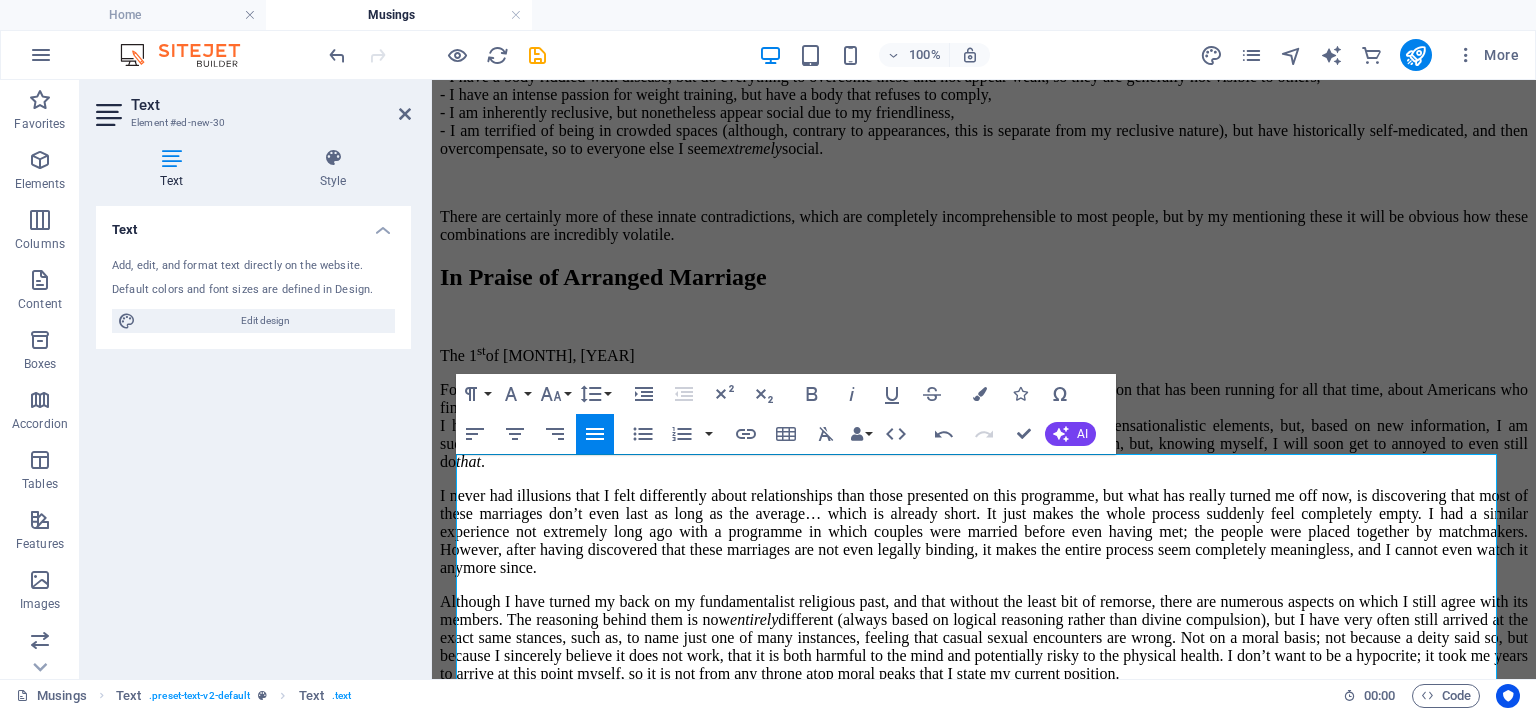click 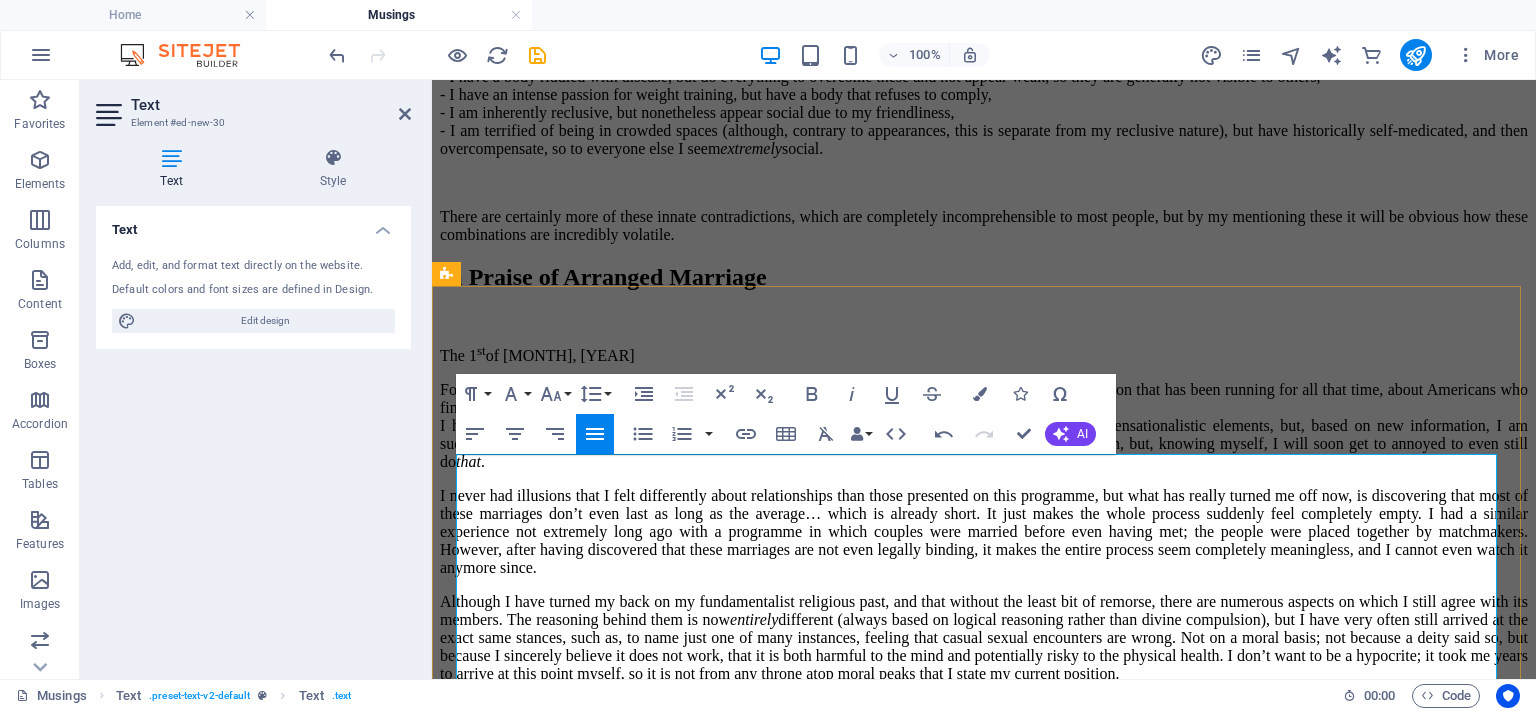 click on "The [DAY] [MONTH], [YEAR]" at bounding box center (984, 354) 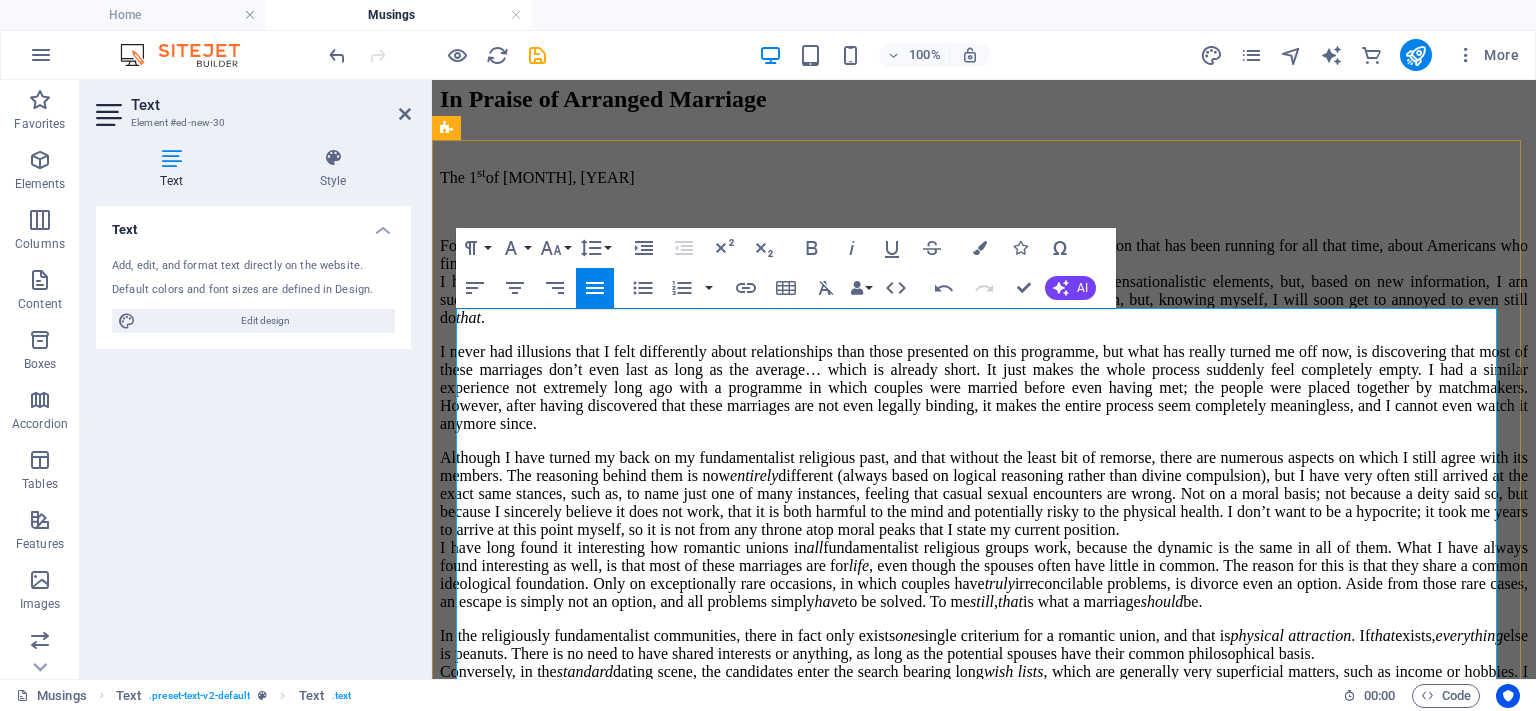 scroll, scrollTop: 1933, scrollLeft: 0, axis: vertical 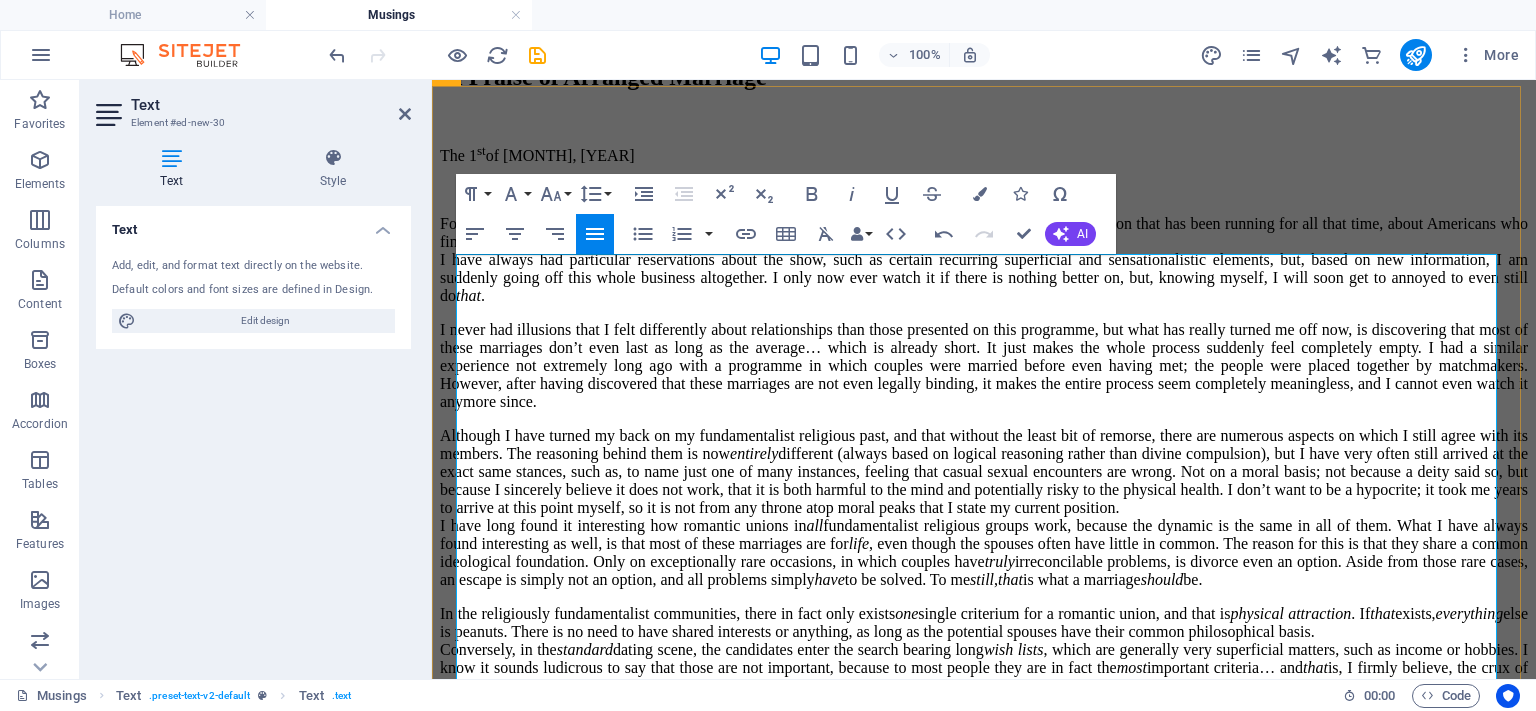 click on "For years it has been a weekly ritual to, on Friday evenings, watch a very popular programme on television that has been running for all that time, about Americans who find love in other countries. The show follows their journey, right up to marriage. I have always had particular reservations about the show, such as certain recurring superficial and sensationalistic elements, but, based on new information, I am suddenly going off this whole business altogether. I only now ever watch it if there is nothing better on, but, knowing myself, I will soon get to annoyed to even still do that." at bounding box center (984, 260) 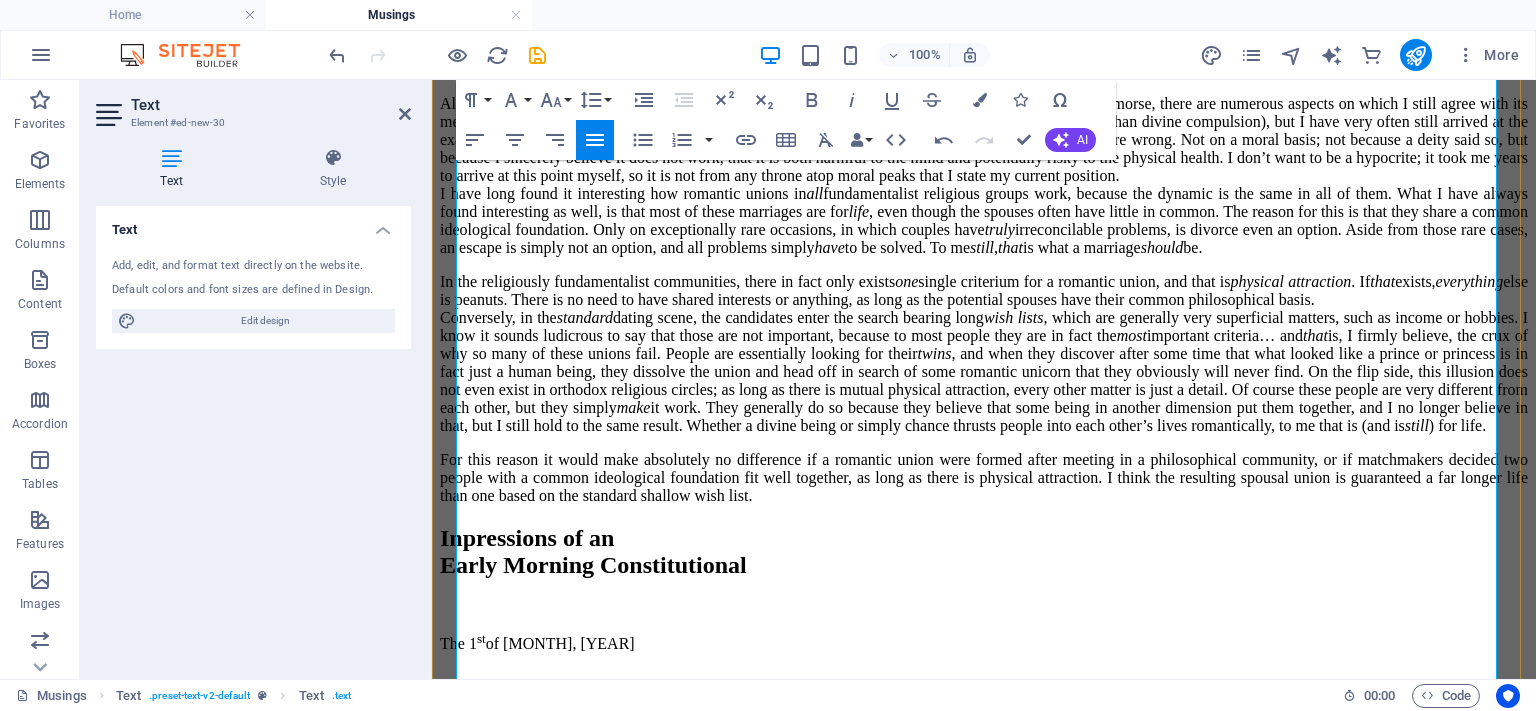 scroll, scrollTop: 2333, scrollLeft: 0, axis: vertical 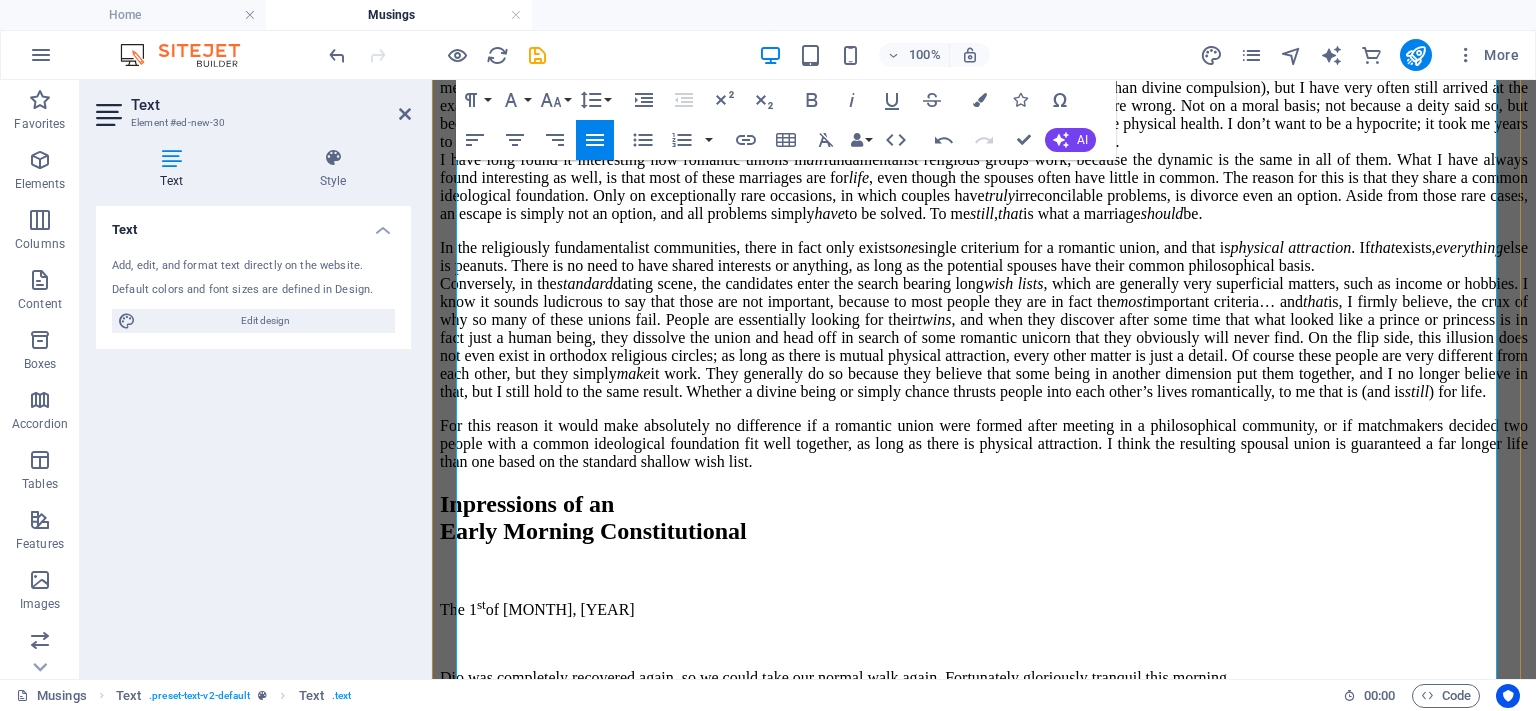 click on "Although I have turned my back on my fundamentalist religious past, and that without the least bit of remorse, there are numerous aspects on which I still agree with its members. The reasoning behind them is now  entirely  different (always based on logical reasoning rather than divine compulsion), but I have very often still arrived at the exact same stances, such as, to name just one of many instances, feeling that casual sexual encounters are wrong. Not on a moral basis; not because a deity said so, but because I sincerely believe it does not work, that it is both harmful to the mind and potentially risky to the physical health. I don’t want to be a hypocrite; it took me years to arrive at this point myself, so it is not from any throne atop moral peaks that I state my current position. I have long found it interesting how romantic unions in  all life truly  irreconcilable problems, is divorce even an option. Aside from those rare cases, an escape is simply not an option, and all problems simply  still" at bounding box center (984, 142) 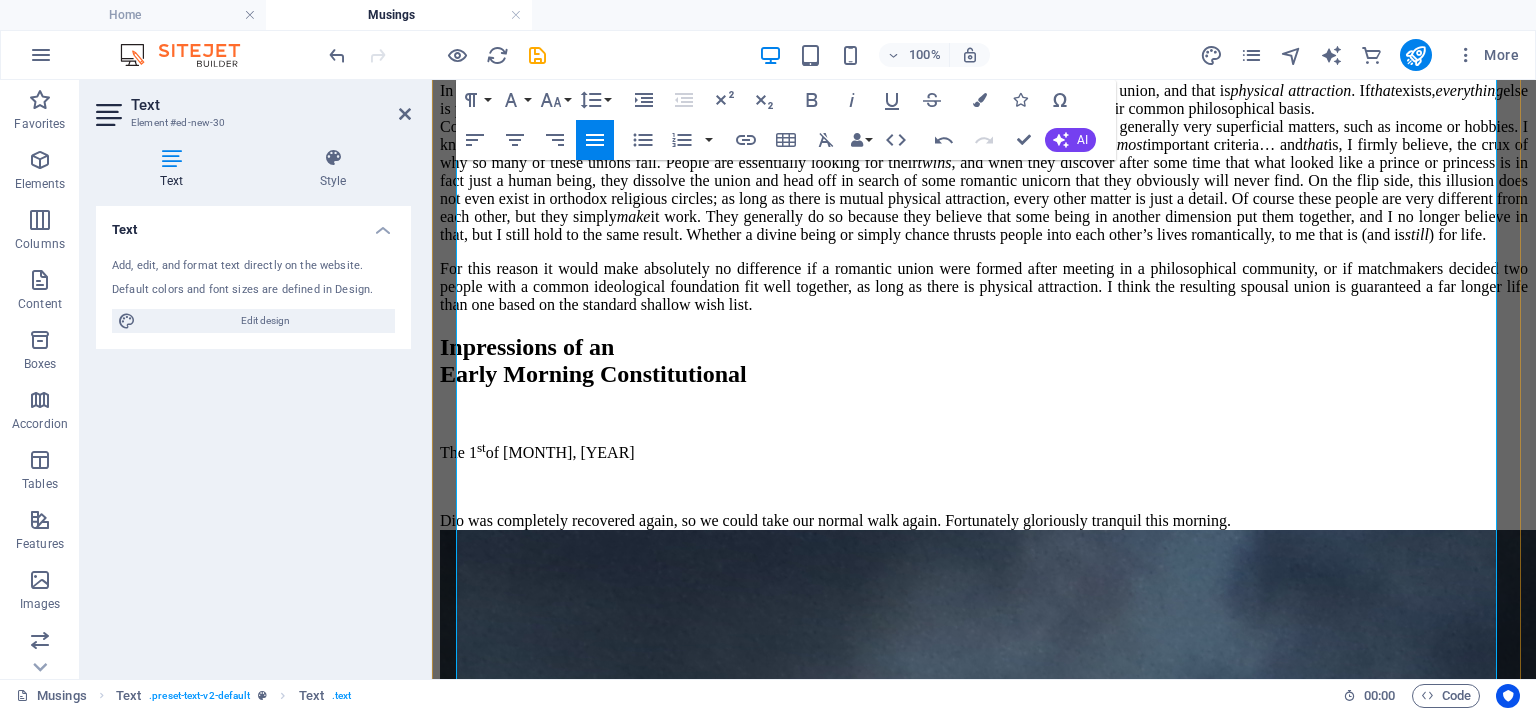 scroll, scrollTop: 2533, scrollLeft: 0, axis: vertical 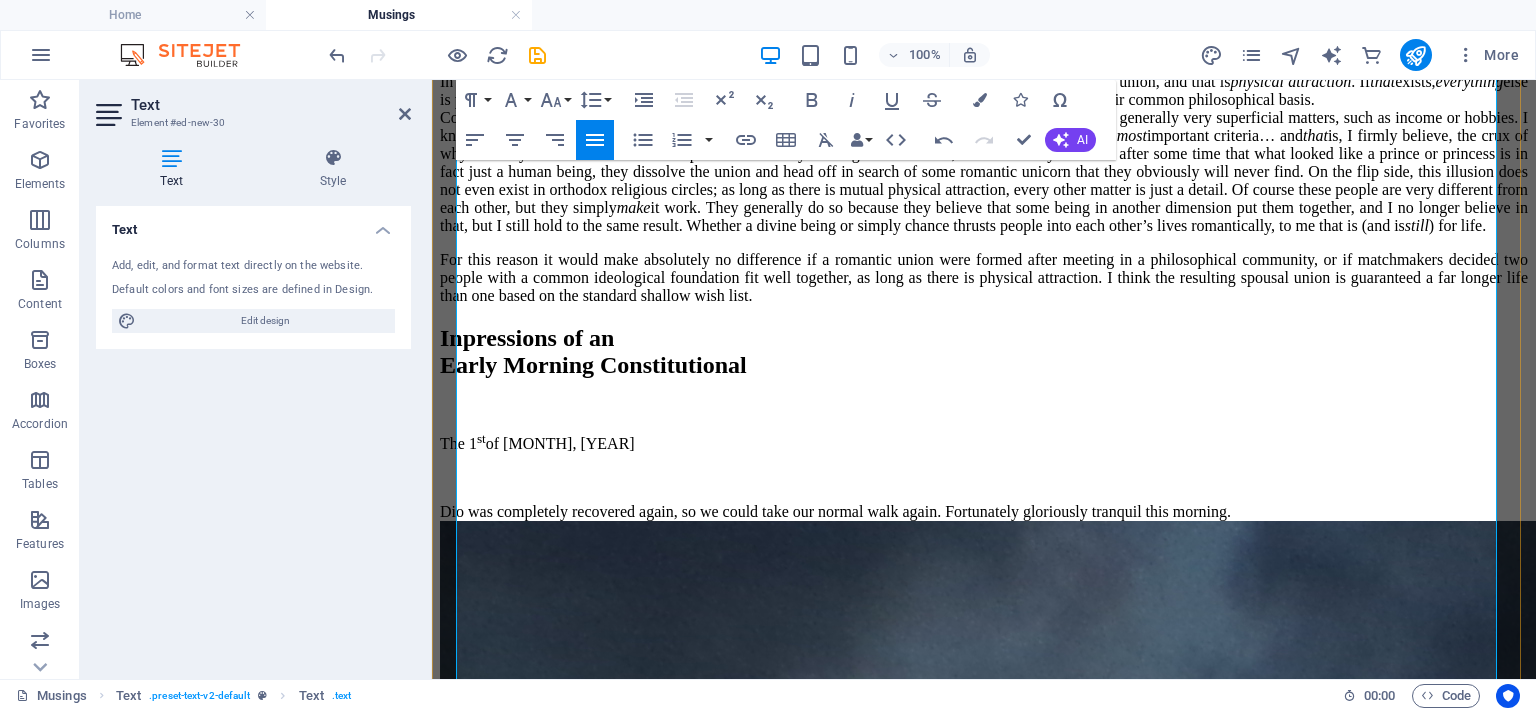 click on "I have long found it interesting how romantic unions in all fundamentalist religious groups work, because the dynamic is the same in all of them. What I have always found interesting as well, is that most of these marriages are for life, even though the spouses often have little in common. The reason for this is that they share a common ideological foundation. Only on exceptionally rare occasions, in which couples have truly irreconcilable problems, is divorce even an option. Aside from those rare cases, an escape is simply not an option, and all problems simply have to be solved. To me still, that is what a marriage should be." at bounding box center (984, 12) 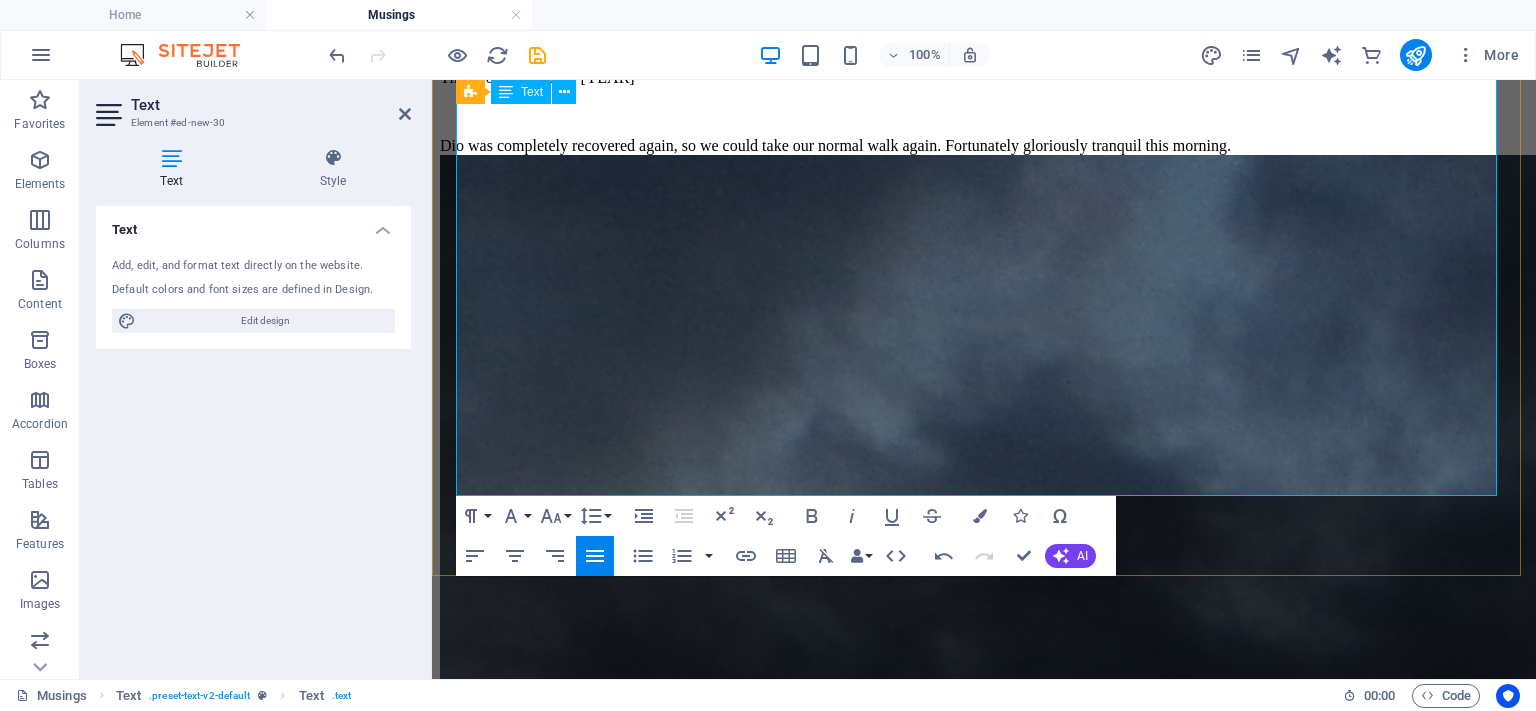 scroll, scrollTop: 2833, scrollLeft: 0, axis: vertical 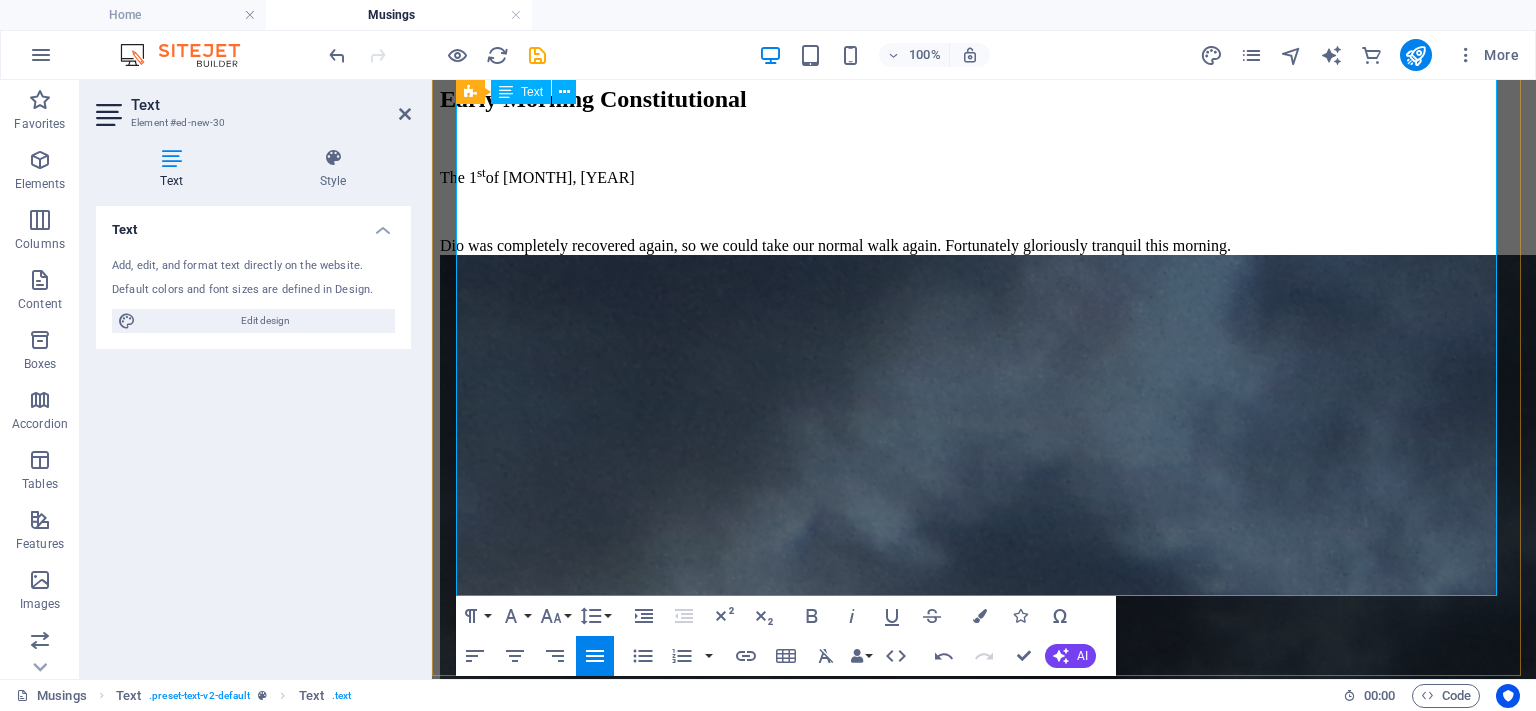 click on "In the religiously fundamentalist communities, there in fact only exists one single criterium for a romantic union, and that is physical attraction . If that exists, everything else is peanuts. There is no need to have shared interests or anything, as long as the potential spouses have their common philosophical basis. Conversely, in the standard dating scene, the candidates enter the search bearing long wish lists , which are generally very superficial matters, such as income or hobbies. I know it sounds ludicrous to say that those are not important, because to most people they are in fact the most important criteria… and that is, I firmly believe, the crux of why so many of these unions fail. People are essentially looking for their twins make still ) for life." at bounding box center (984, -112) 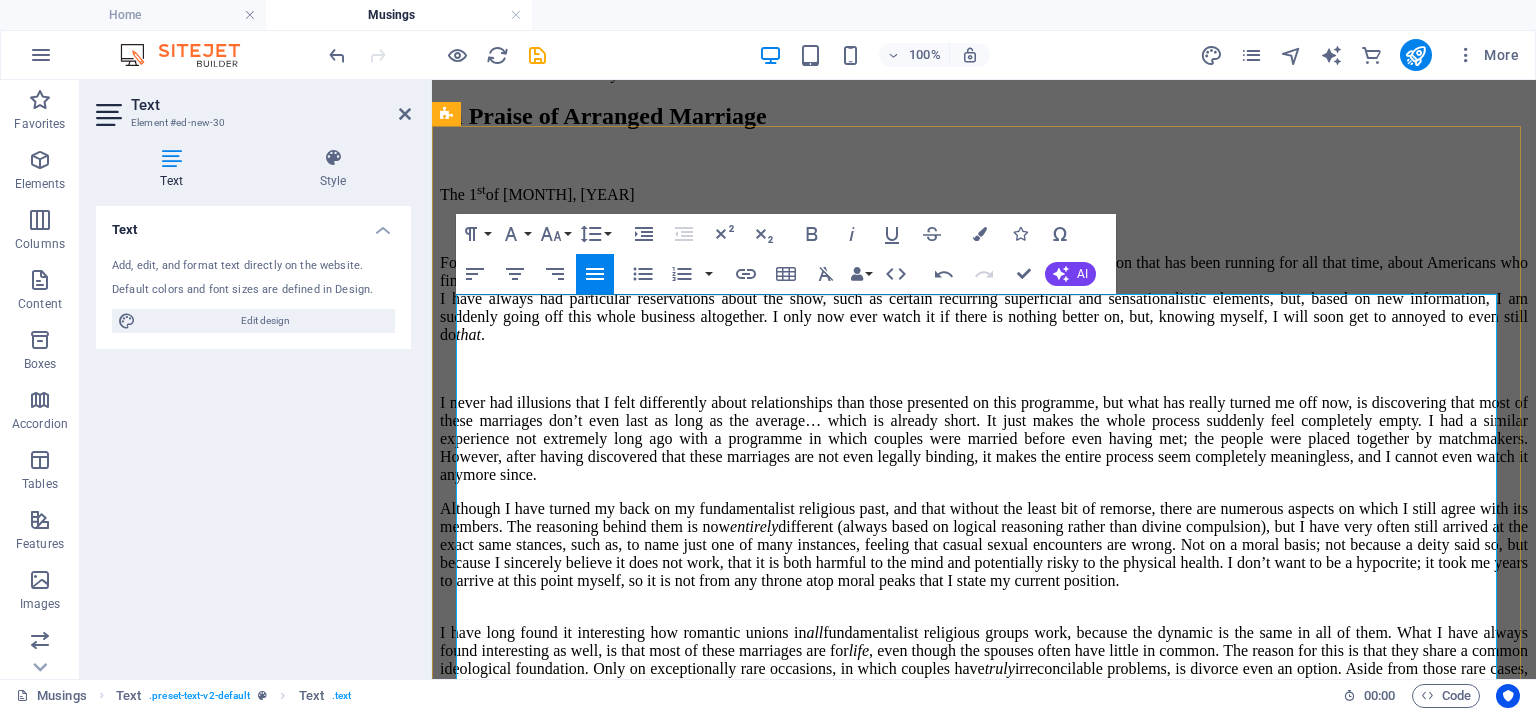 scroll, scrollTop: 1933, scrollLeft: 0, axis: vertical 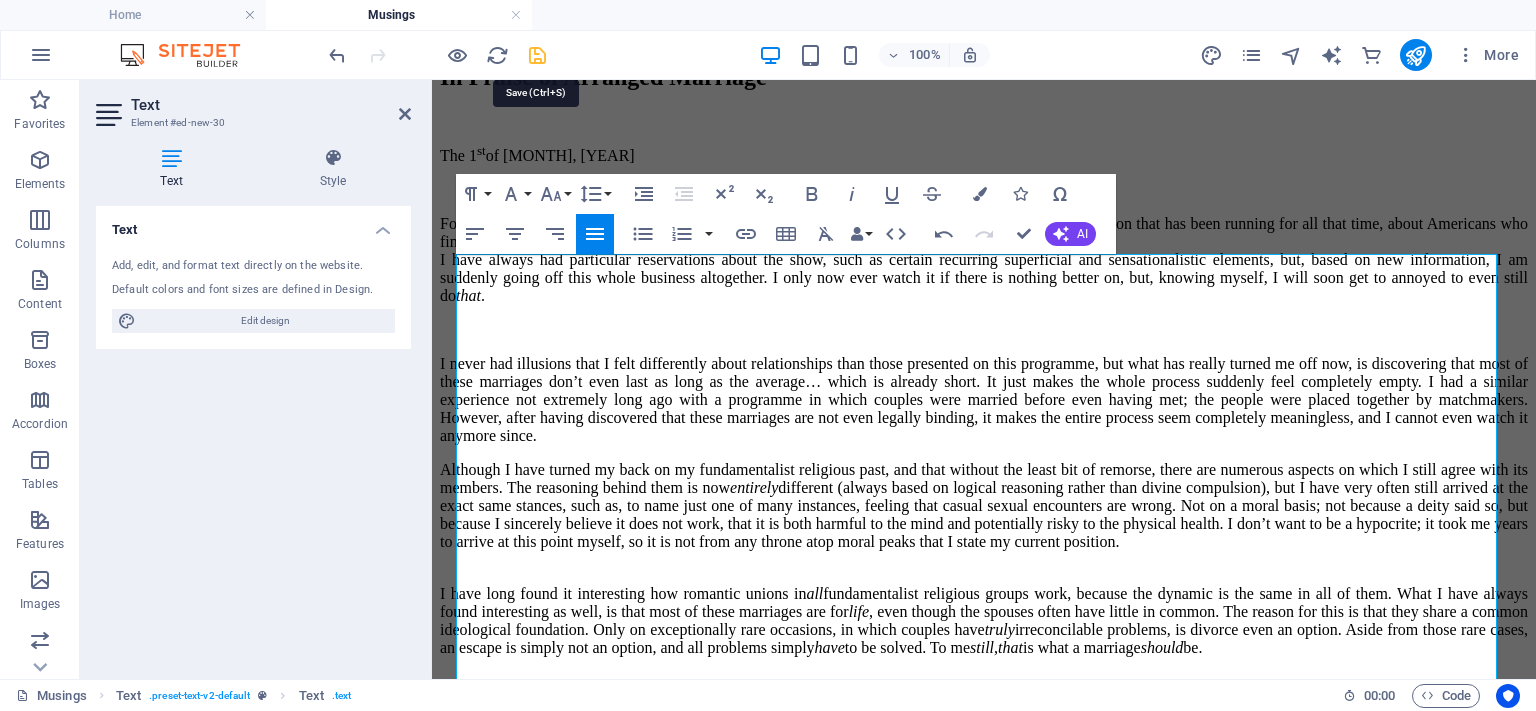 click at bounding box center [537, 55] 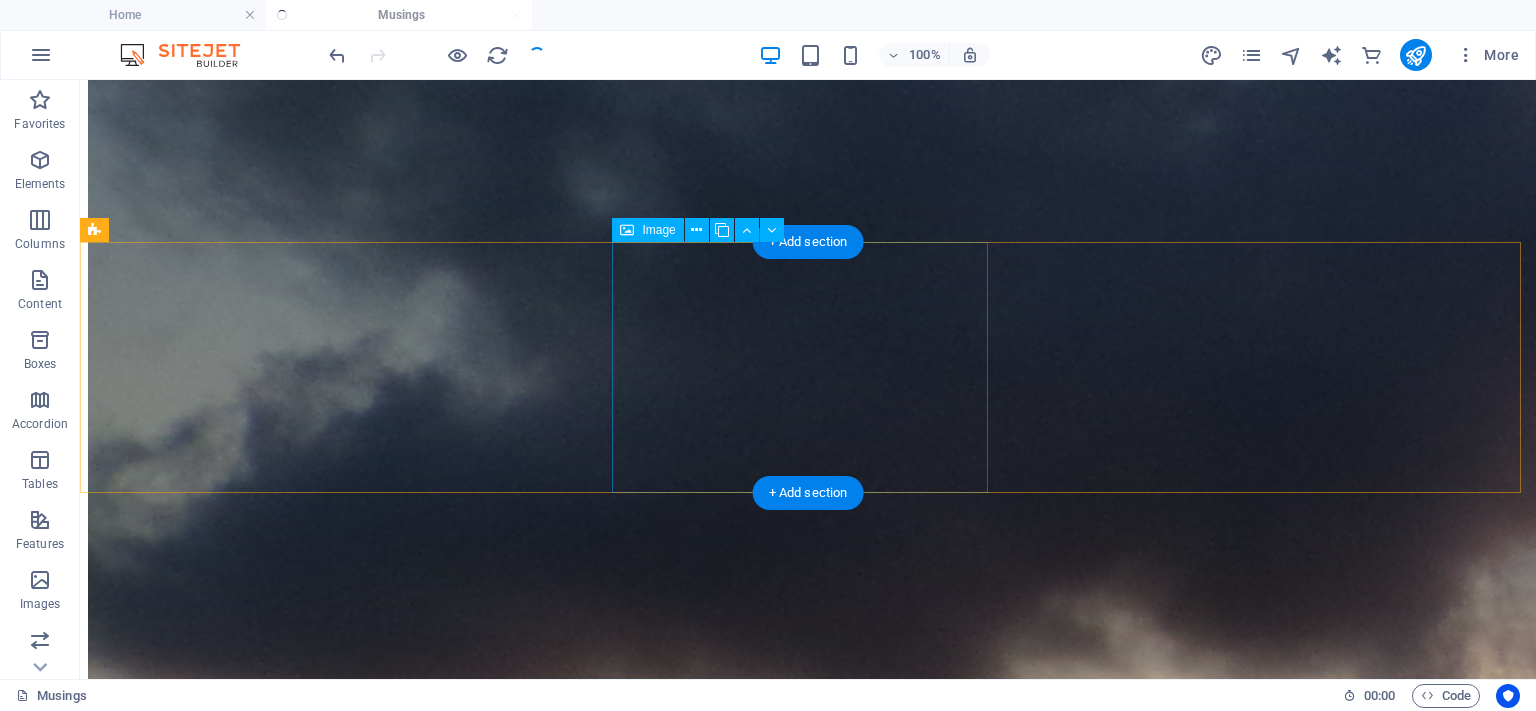 scroll, scrollTop: 2817, scrollLeft: 0, axis: vertical 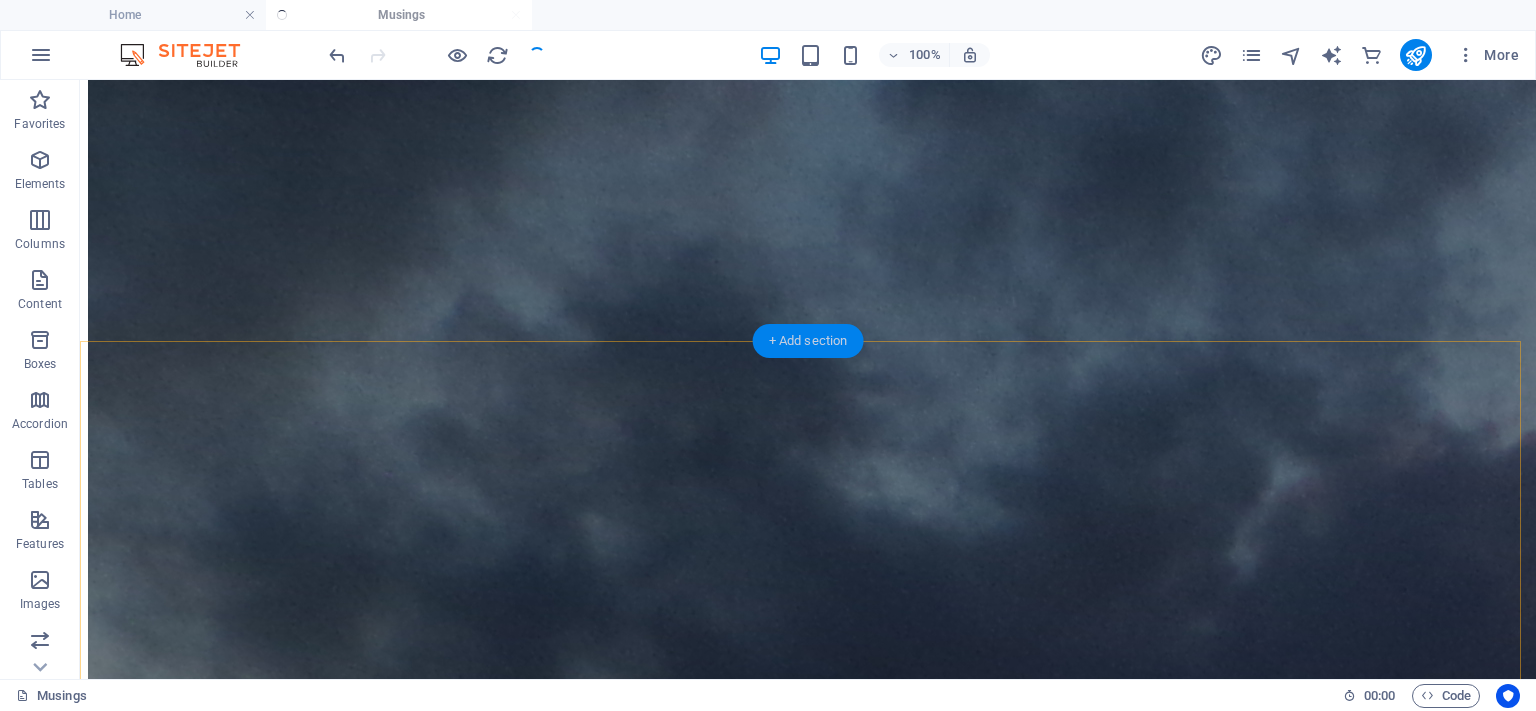 click on "+ Add section" at bounding box center (808, 341) 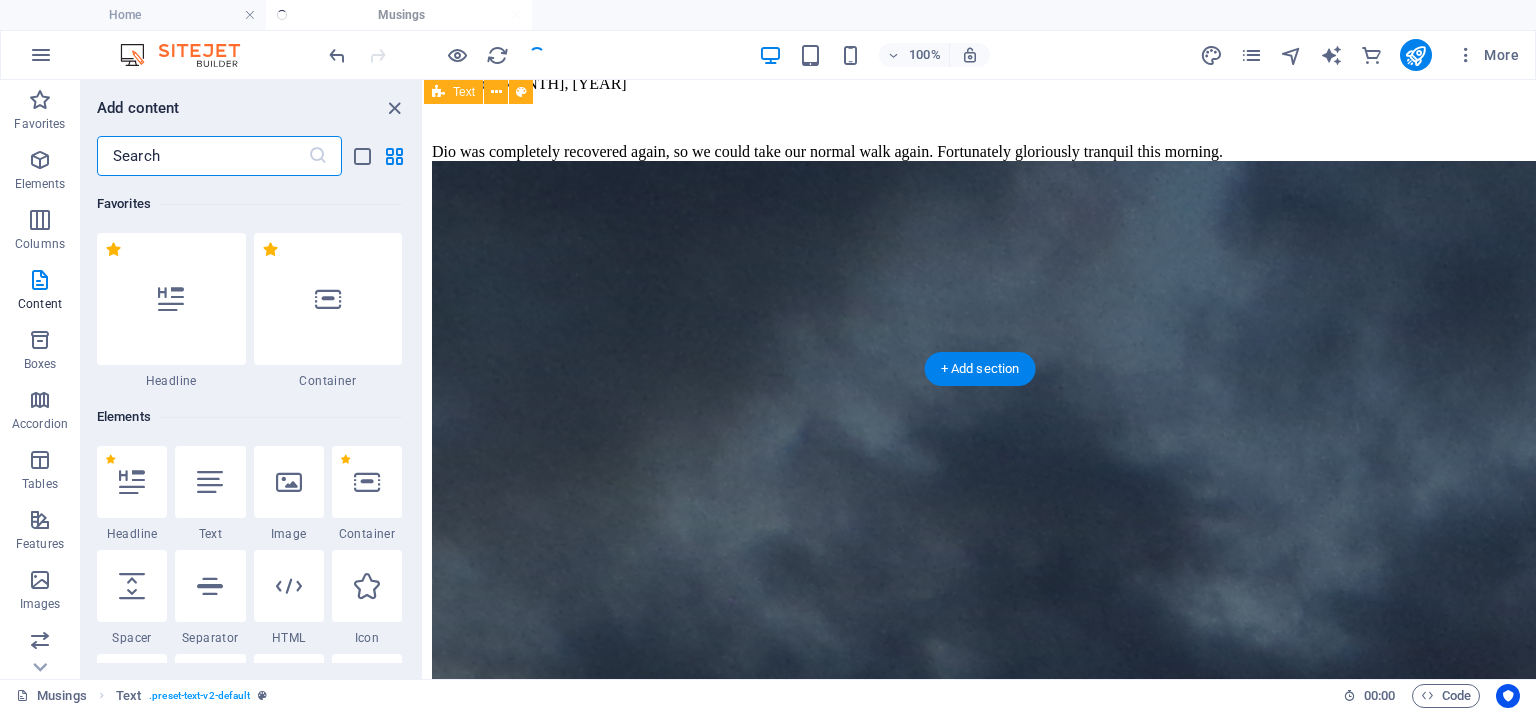 scroll, scrollTop: 3114, scrollLeft: 0, axis: vertical 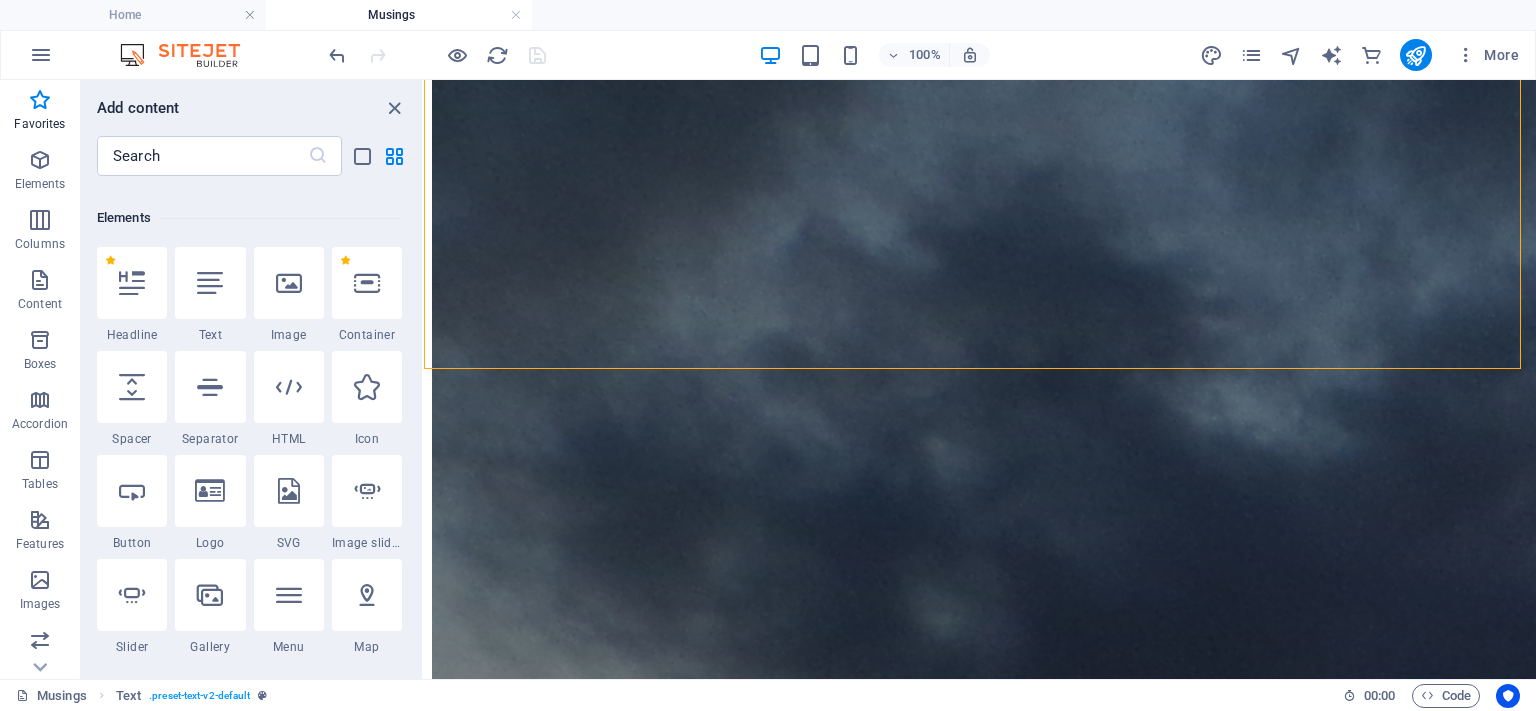 click at bounding box center (289, 283) 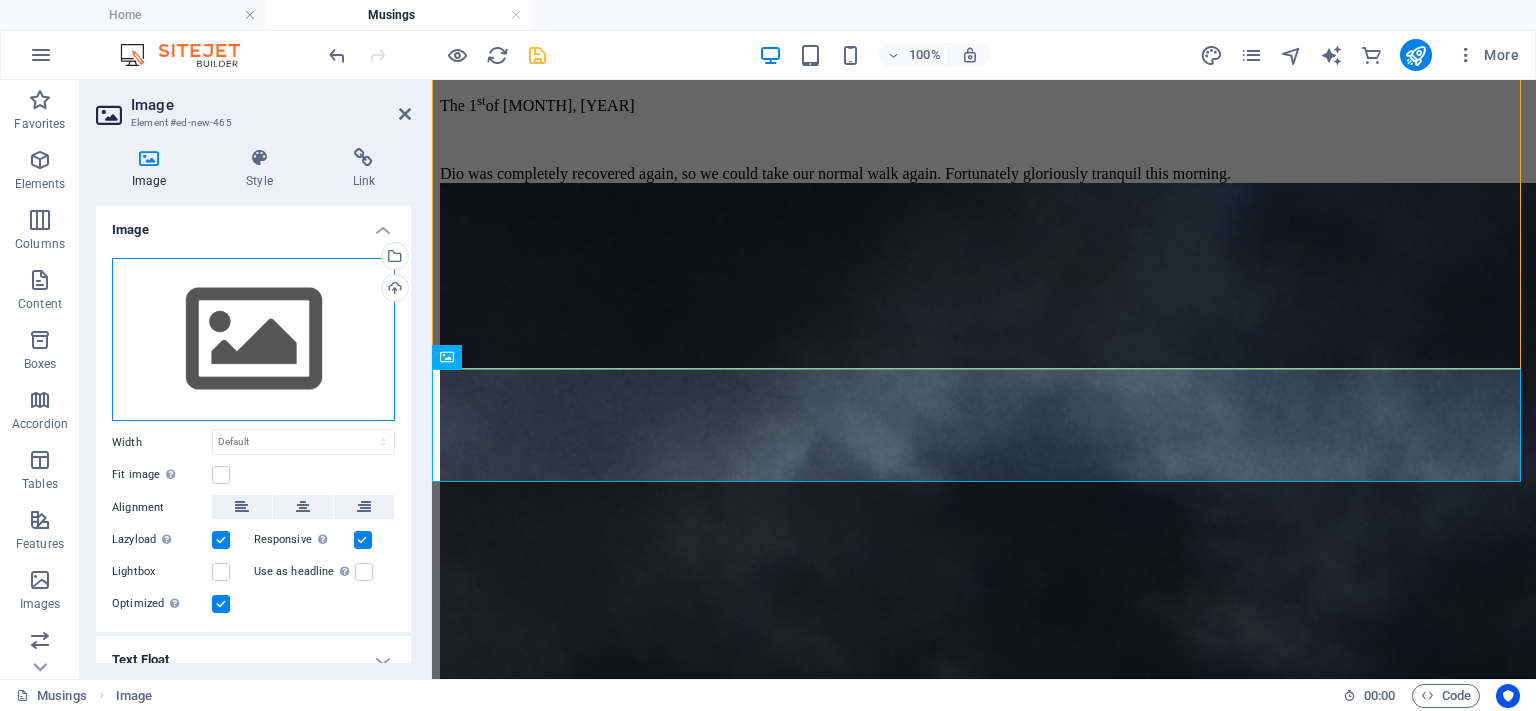 click on "Drag files here, click to choose files or select files from Files or our free stock photos & videos" at bounding box center (253, 340) 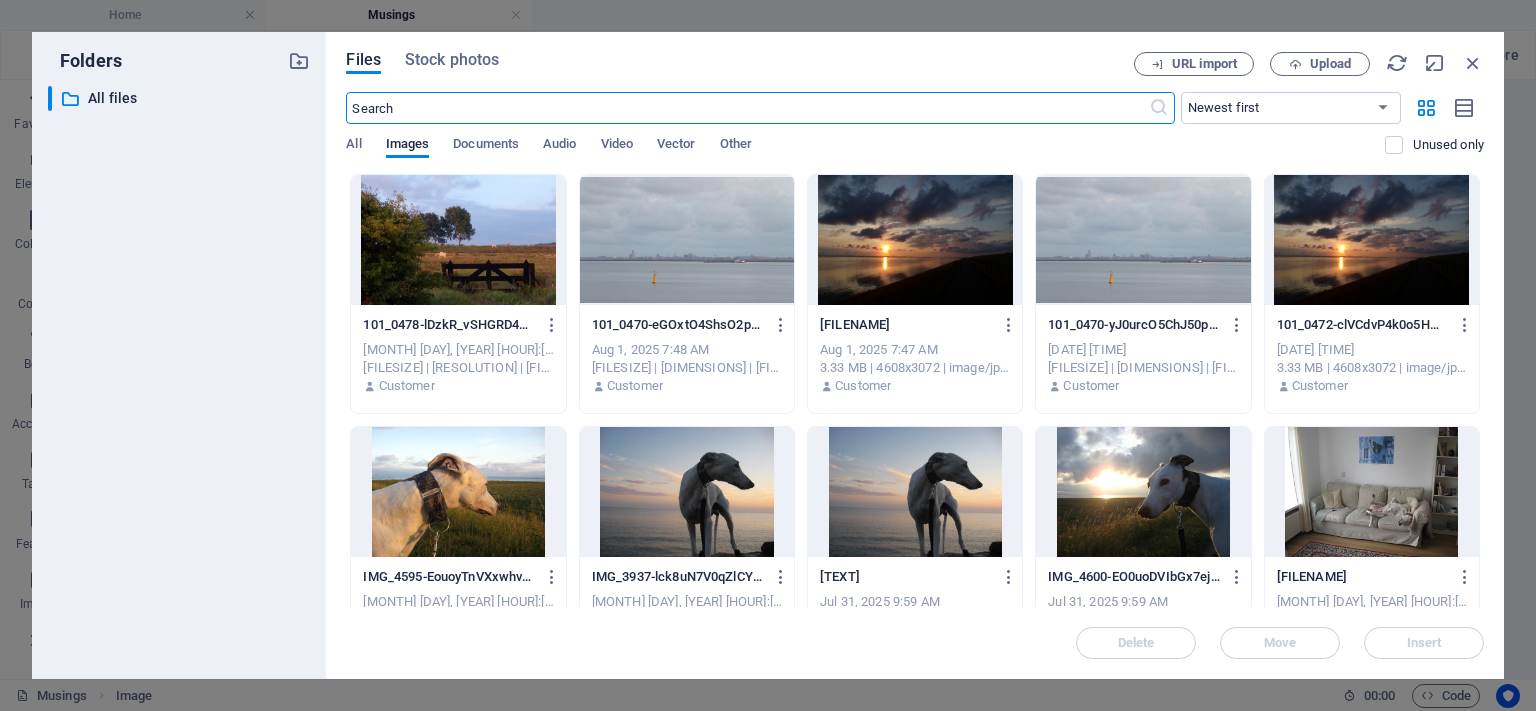 scroll, scrollTop: 3249, scrollLeft: 0, axis: vertical 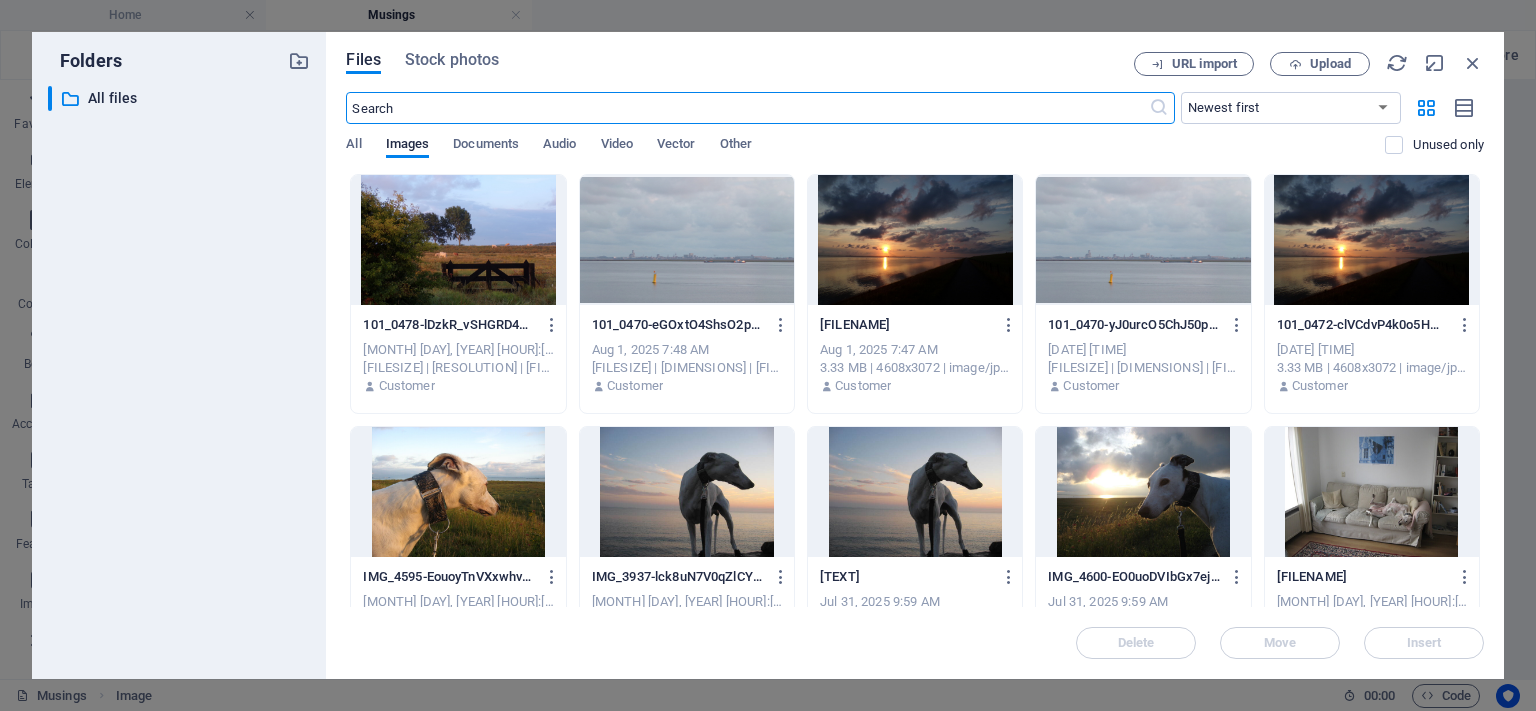 click on "Files Stock photos URL import Upload ​ Newest first Oldest first Name (A-Z) Name (Z-A) Size (0-9) Size (9-0) Resolution (0-9) Resolution (9-0) All Images Documents Audio Video Vector Other Unused only Drop files here to upload them instantly 101_0478-lDzkR_vSHGRD4uS-Ad1LZQ.JPG 101_0478-lDzkR_vSHGRD4uS-Ad1LZQ.JPG [MONTH] [DAY], [YEAR] [HOUR]:[MINUTE] [AM/PM] [SIZE] | [RESOLUTION] | image/jpeg Customer 101_0470-eGOxtO4ShsO2pNtSQmThBA.JPG 101_0470-eGOxtO4ShsO2pNtSQmThBA.JPG [MONTH] [DAY], [YEAR] [HOUR]:[MINUTE] [AM/PM] [SIZE] | [RESOLUTION] | image/jpeg Customer 101_0472-EWy2LzuqHIIZLqqea8Nl3w.JPG 101_0472-EWy2LzuqHIIZLqqea8Nl3w.JPG [MONTH] [DAY], [YEAR] [HOUR]:[MINUTE] [AM/PM] [SIZE] | [RESOLUTION] | image/jpeg Customer 101_0470-yJ0urcO5ChJ50pCaSStL8w.JPG 101_0470-yJ0urcO5ChJ50pCaSStL8w.JPG [MONTH] [DAY], [YEAR] [HOUR]:[MINUTE] [AM/PM] [SIZE] | [RESOLUTION] | image/jpeg Customer 101_0472-clVCdvP4k0o5HMRB1sT-Jw.JPG 101_0472-clVCdvP4k0o5HMRB1sT-Jw.JPG [MONTH] [DAY], [YEAR] [HOUR]:[MINUTE] [AM/PM] [SIZE] | [RESOLUTION] | image/jpeg Customer IMG_4595-EouoyTnVXxwhv_474hGY0w.JPG IMG_4595-EouoyTnVXxwhv_474hGY0w.JPG [MONTH] [DAY], [YEAR] [HOUR]:[MINUTE] [AM/PM] Customer Customer" at bounding box center (915, 355) 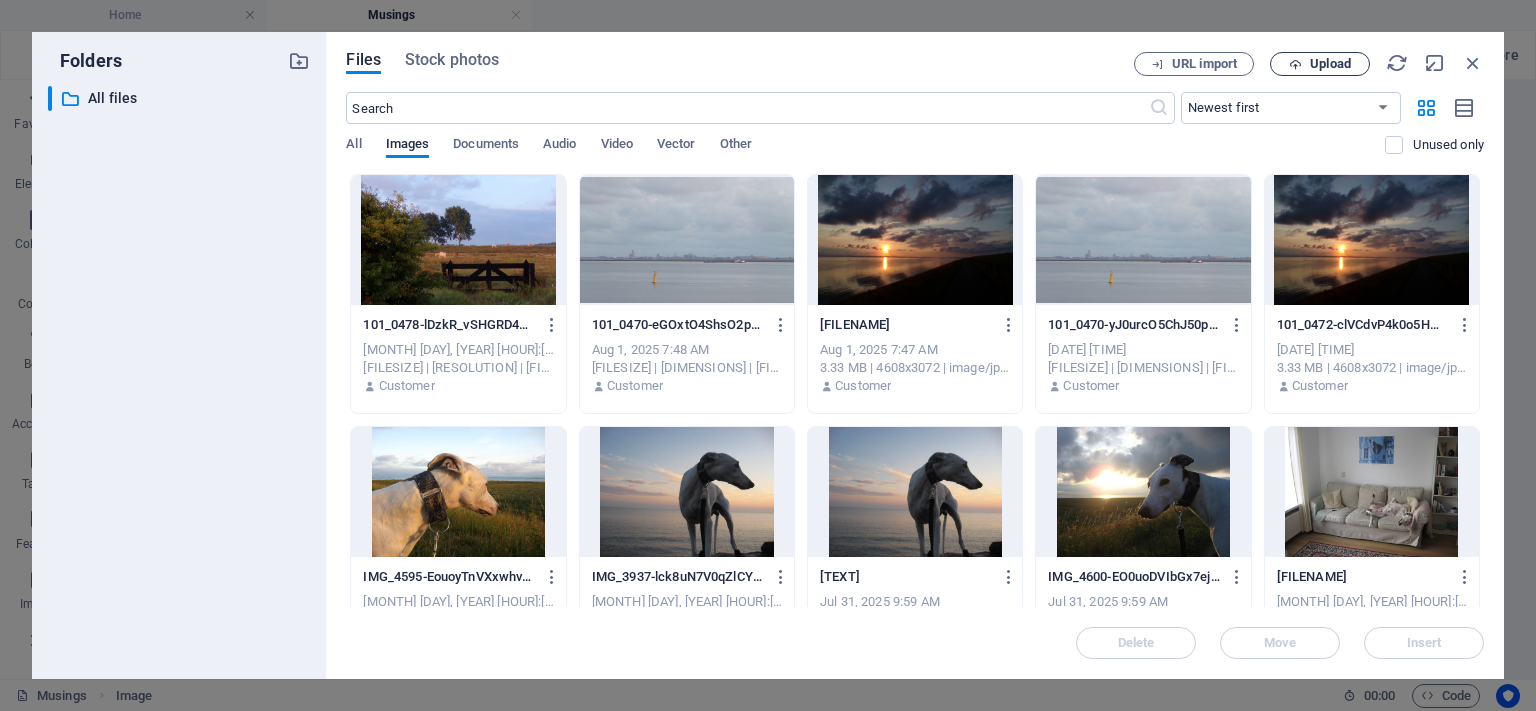 click on "Upload" at bounding box center [1330, 64] 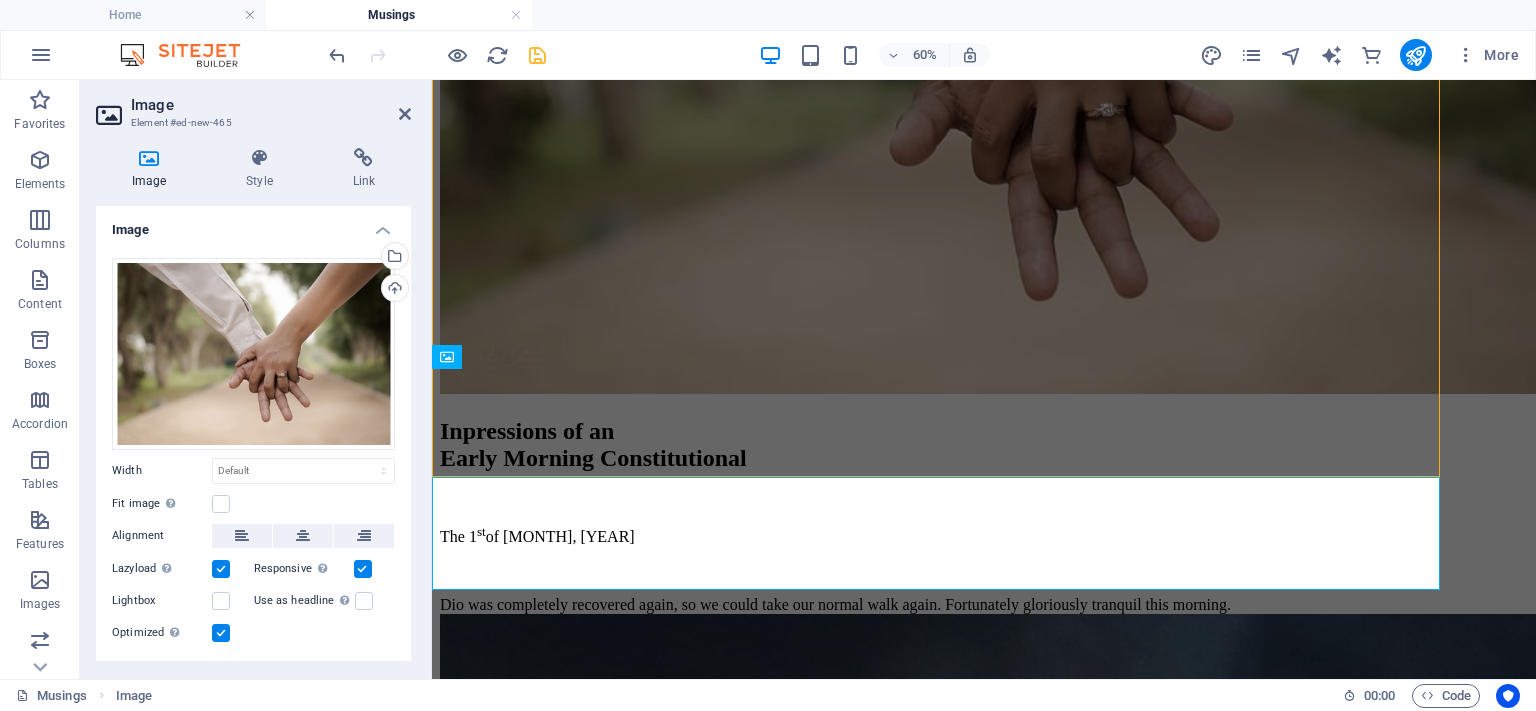 scroll, scrollTop: 3168, scrollLeft: 0, axis: vertical 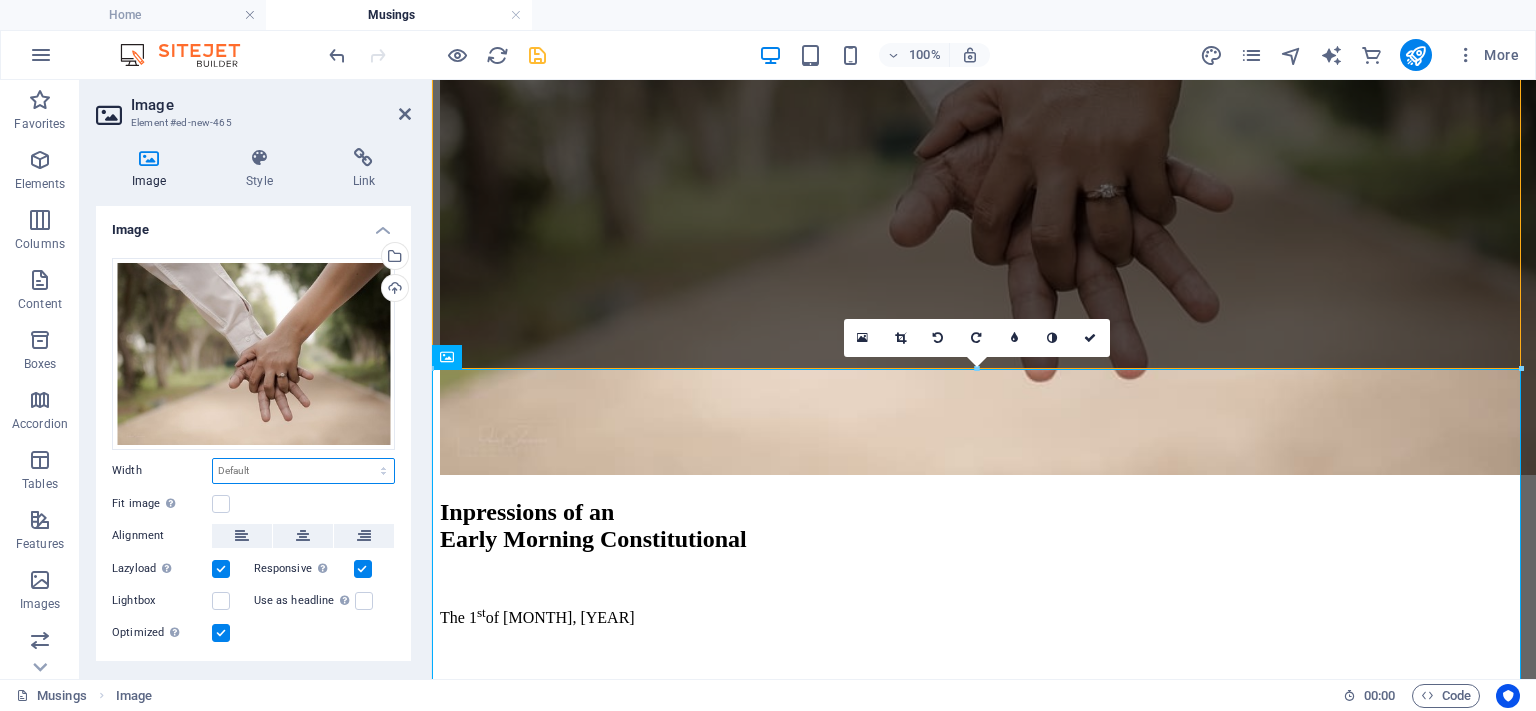click on "Default auto px rem % em vh vw" at bounding box center (303, 471) 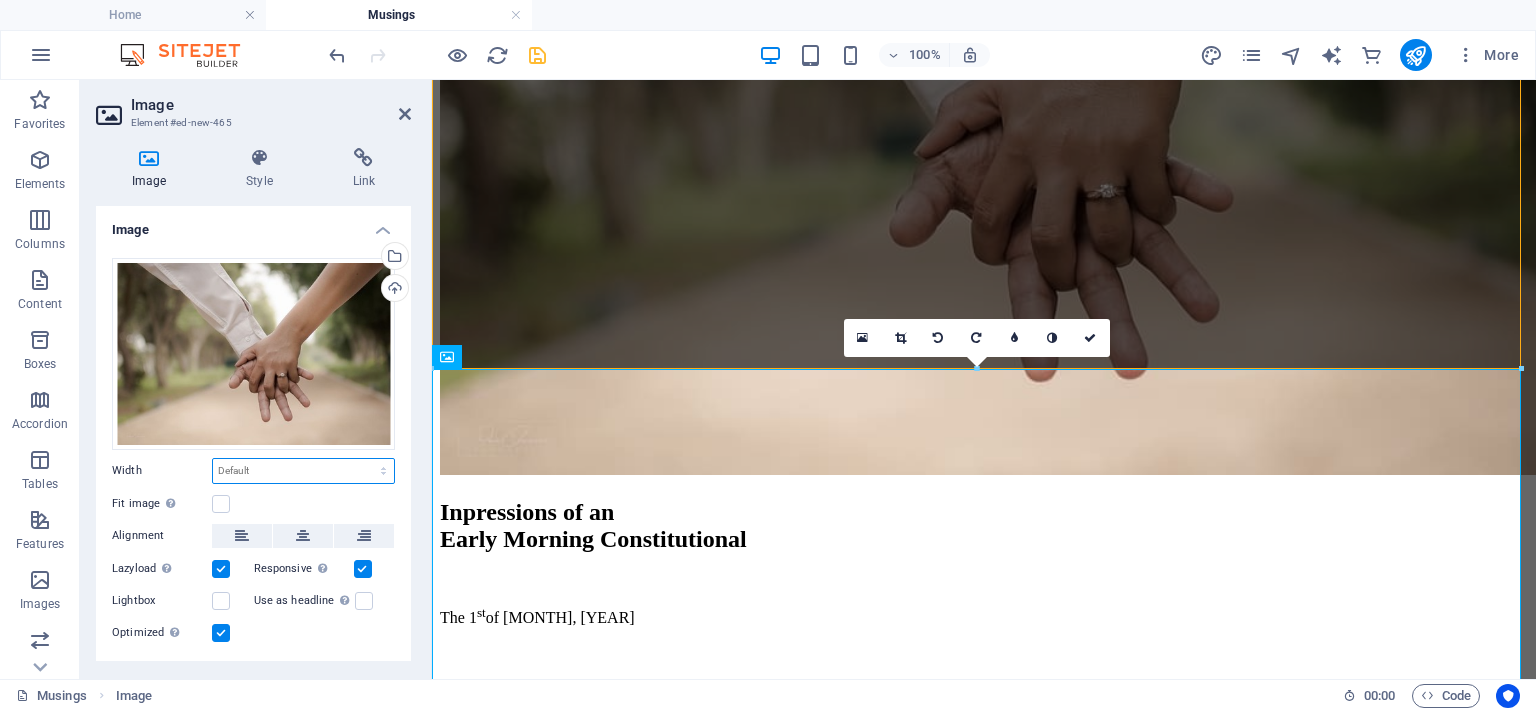 select on "px" 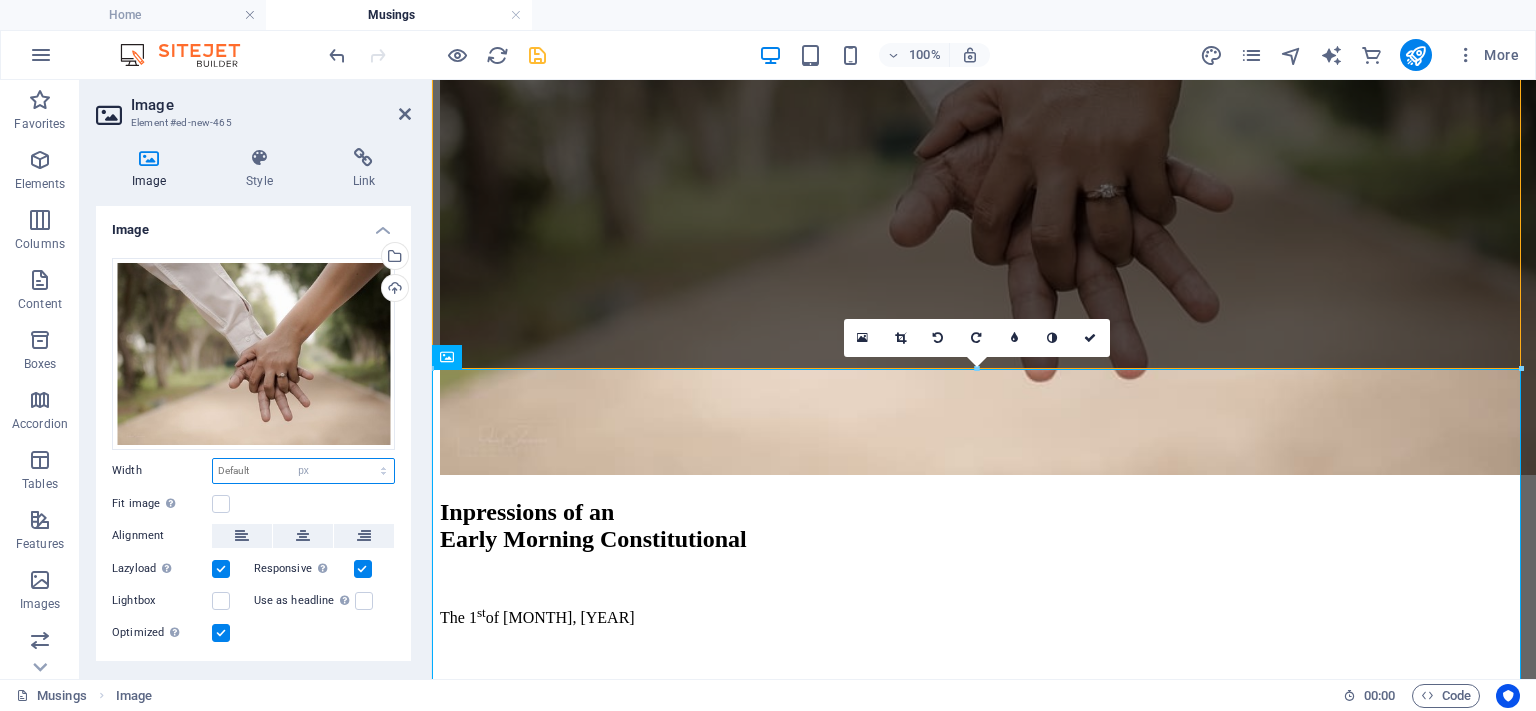 click on "Default auto px rem % em vh vw" at bounding box center [303, 471] 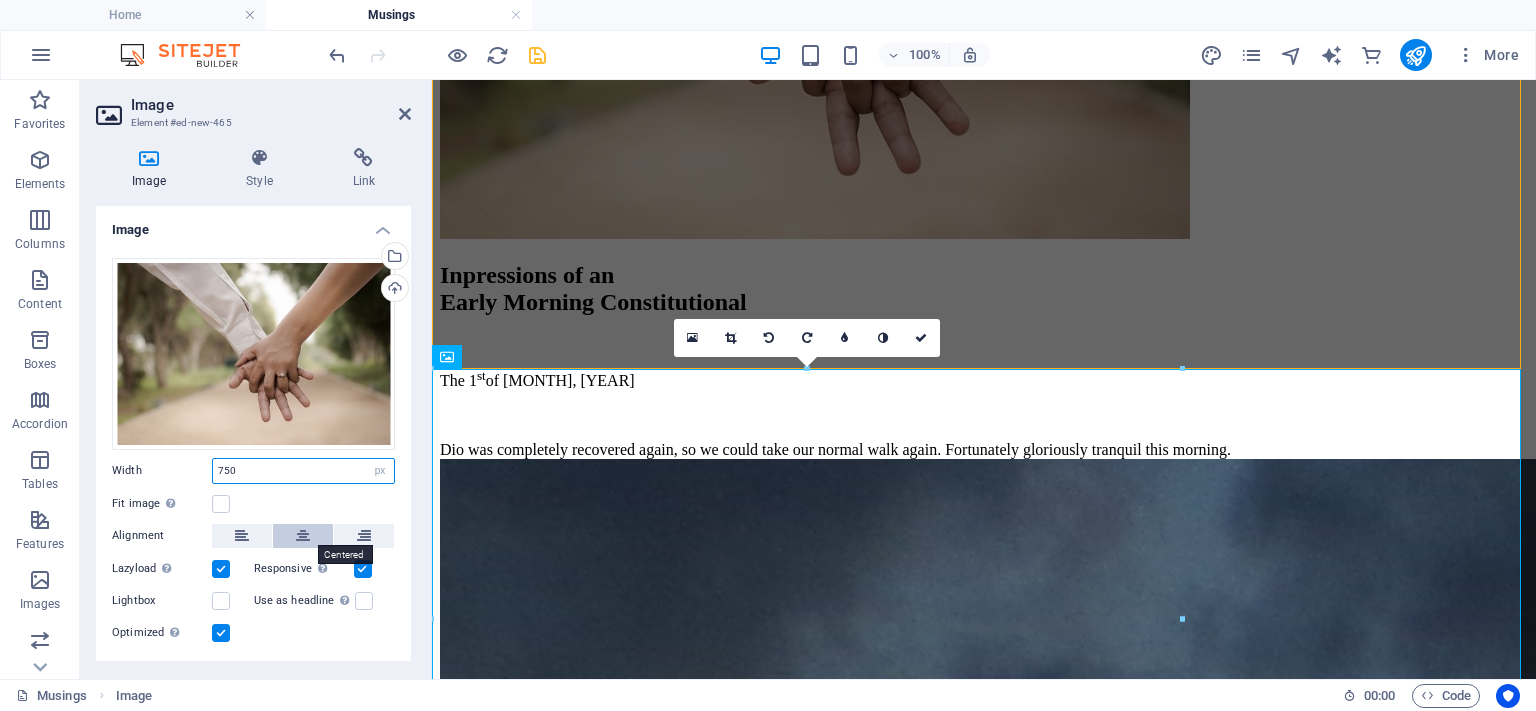 type on "750" 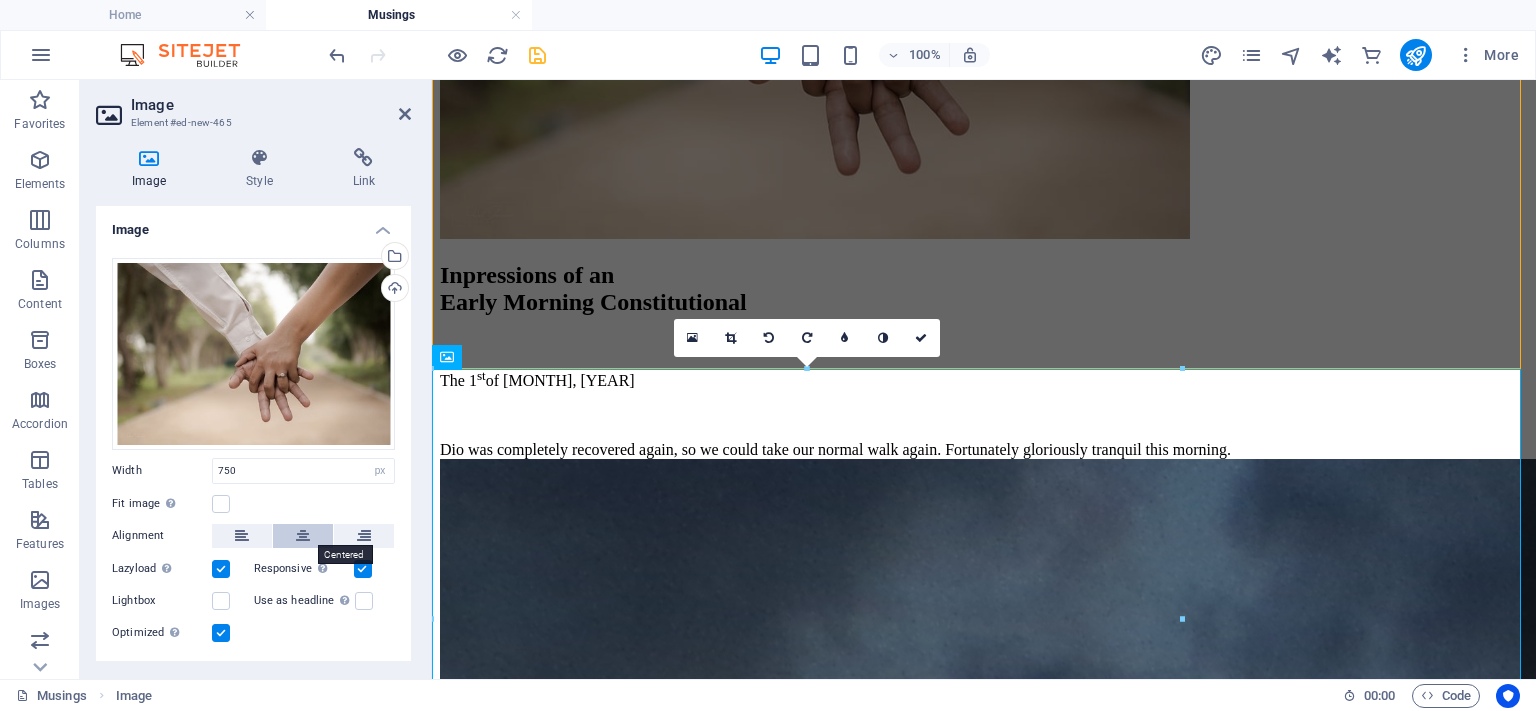 click at bounding box center [303, 536] 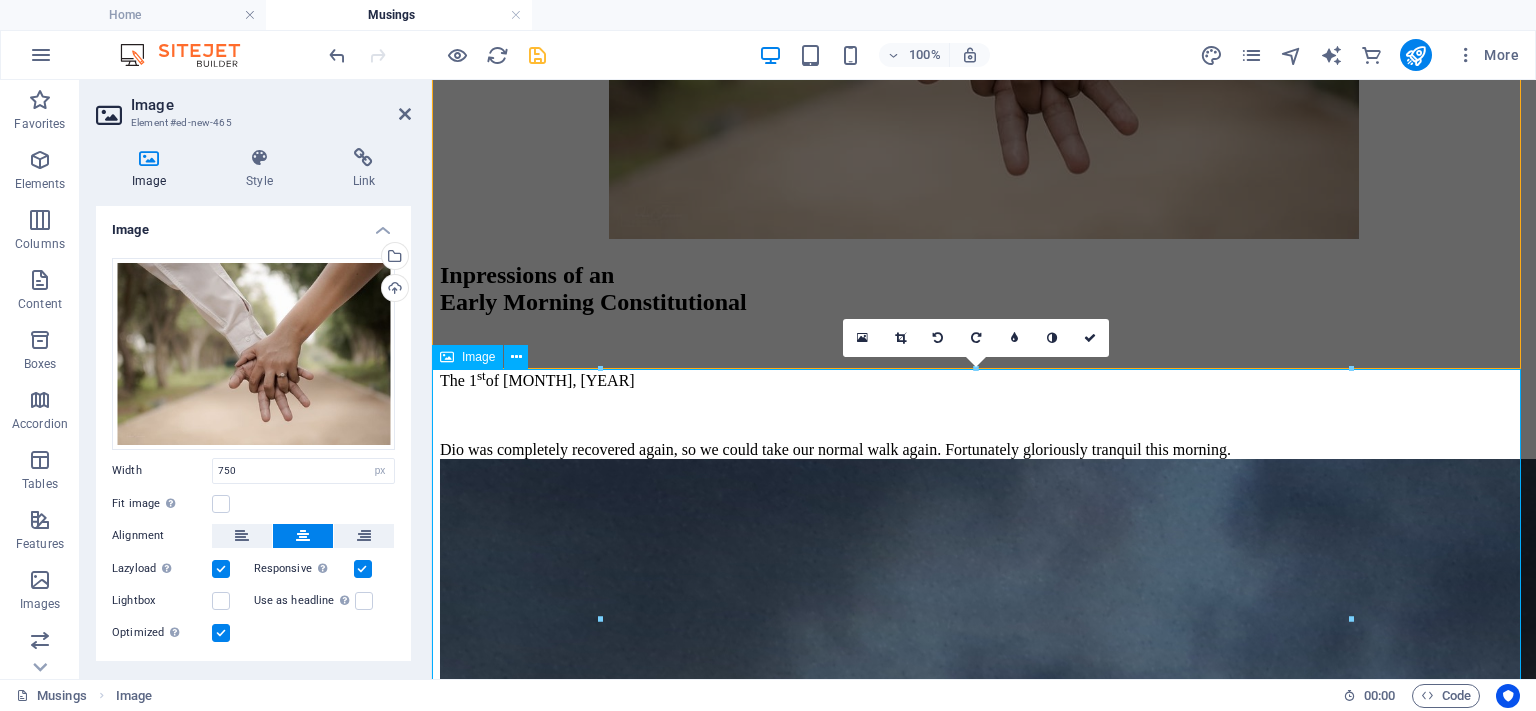 click at bounding box center (984, -10) 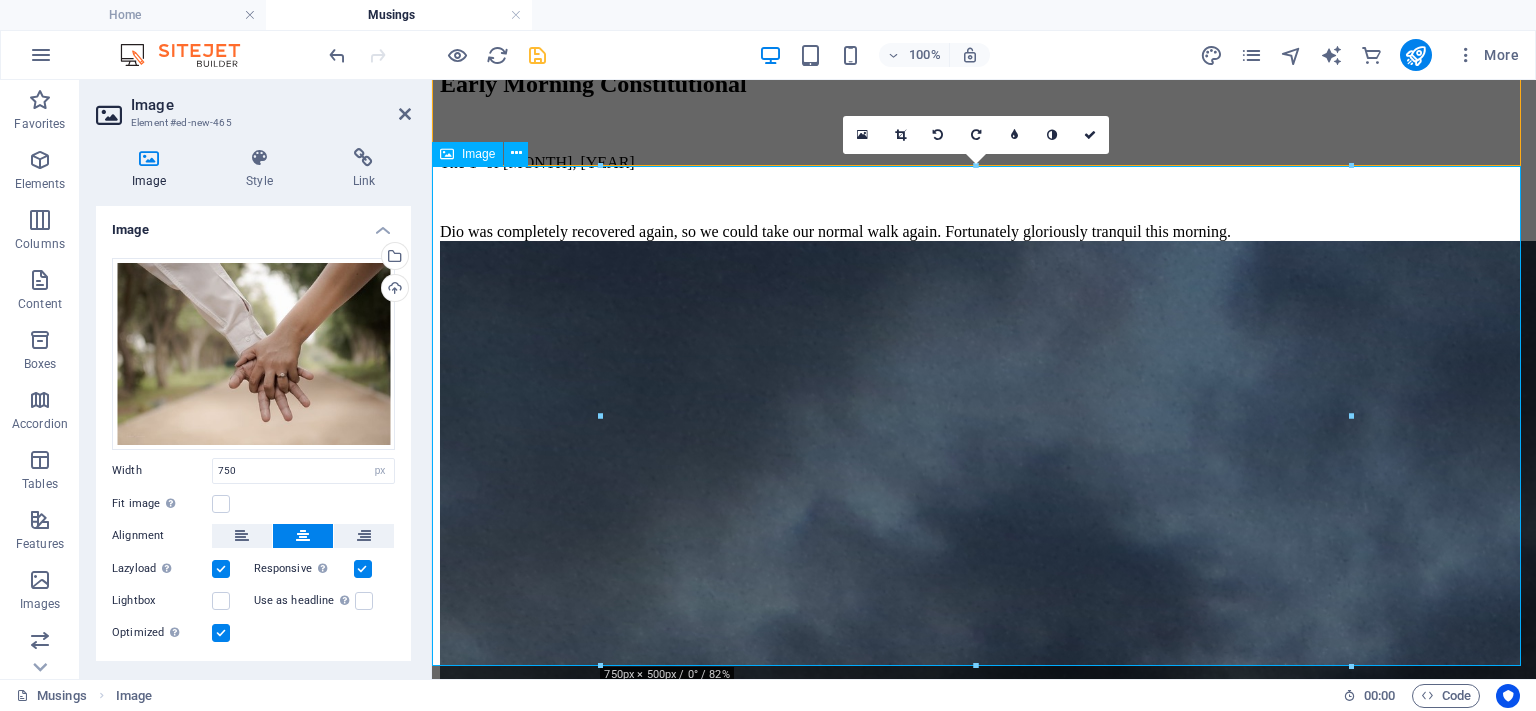 scroll, scrollTop: 3468, scrollLeft: 0, axis: vertical 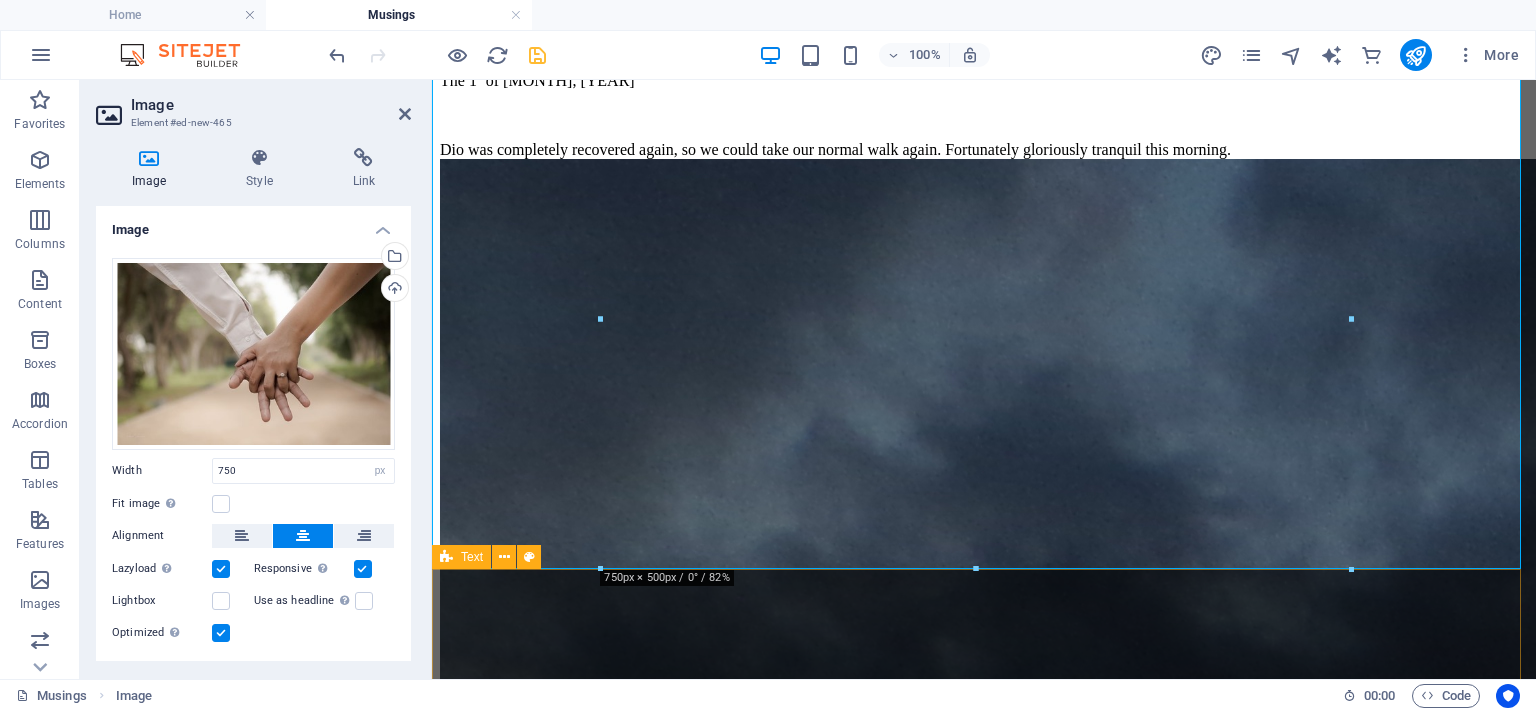 click on "Inpressions of an Early Morning Constitutional The 1st of August, 2025 Dio was completely recovered again, so we could take our normal walk again. Fortunately gloriously tranquil this morning." at bounding box center (984, 60) 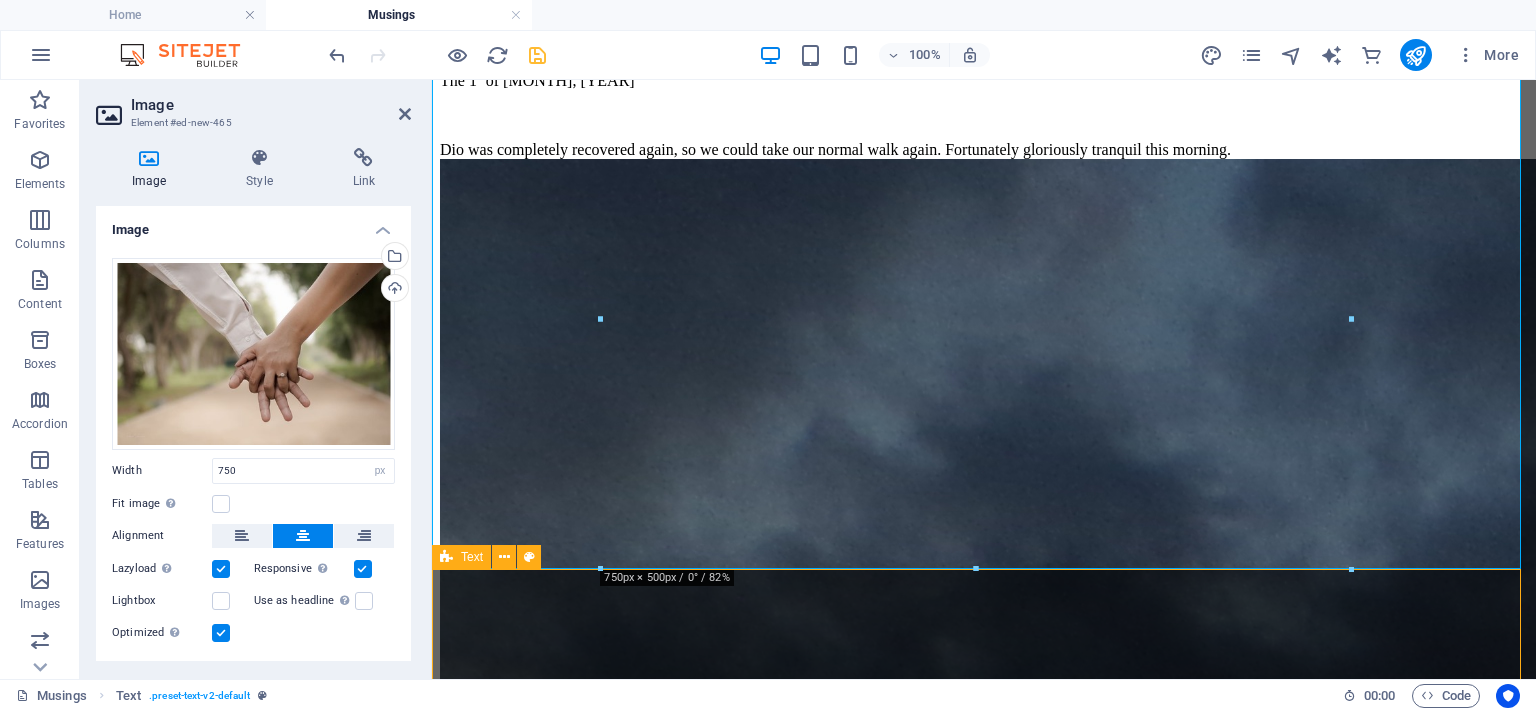 scroll, scrollTop: 3090, scrollLeft: 0, axis: vertical 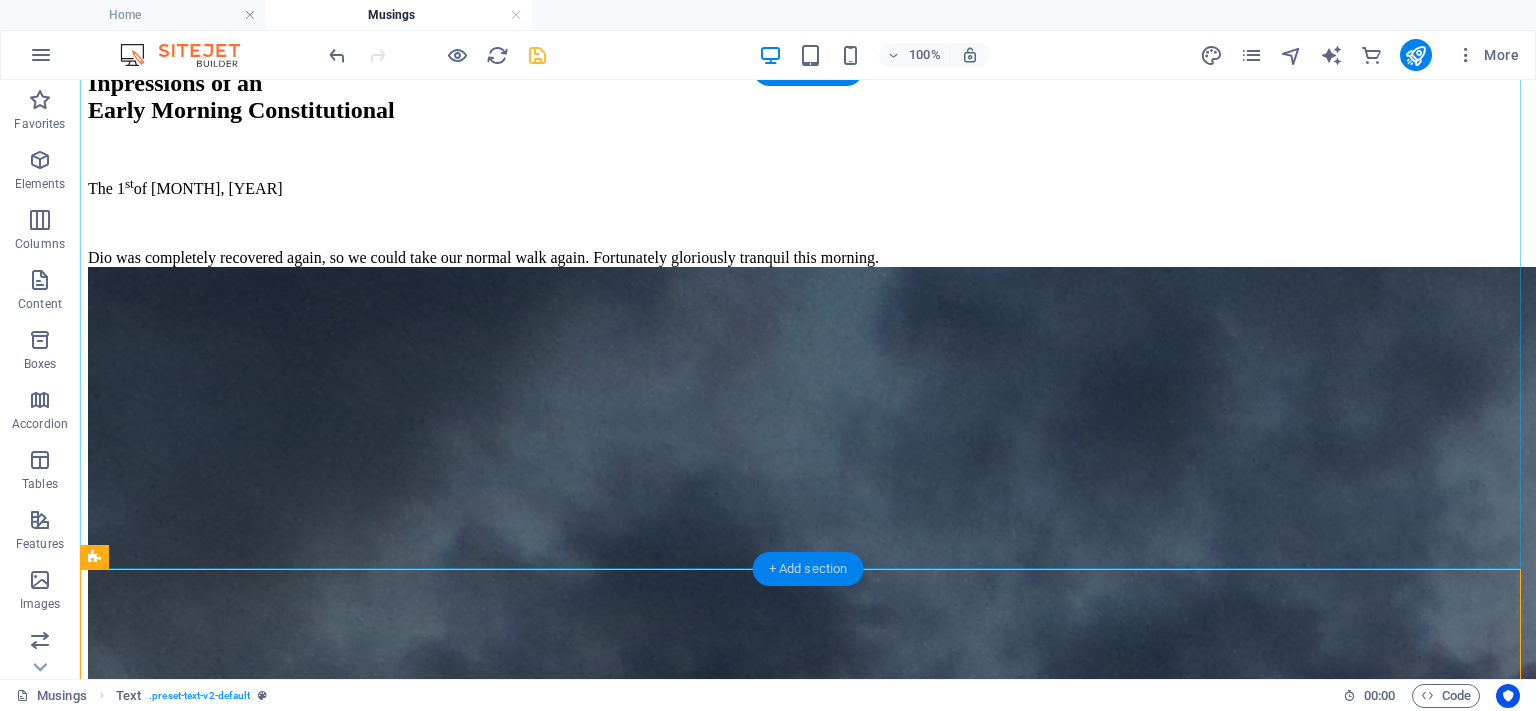 click on "+ Add section" at bounding box center (808, 569) 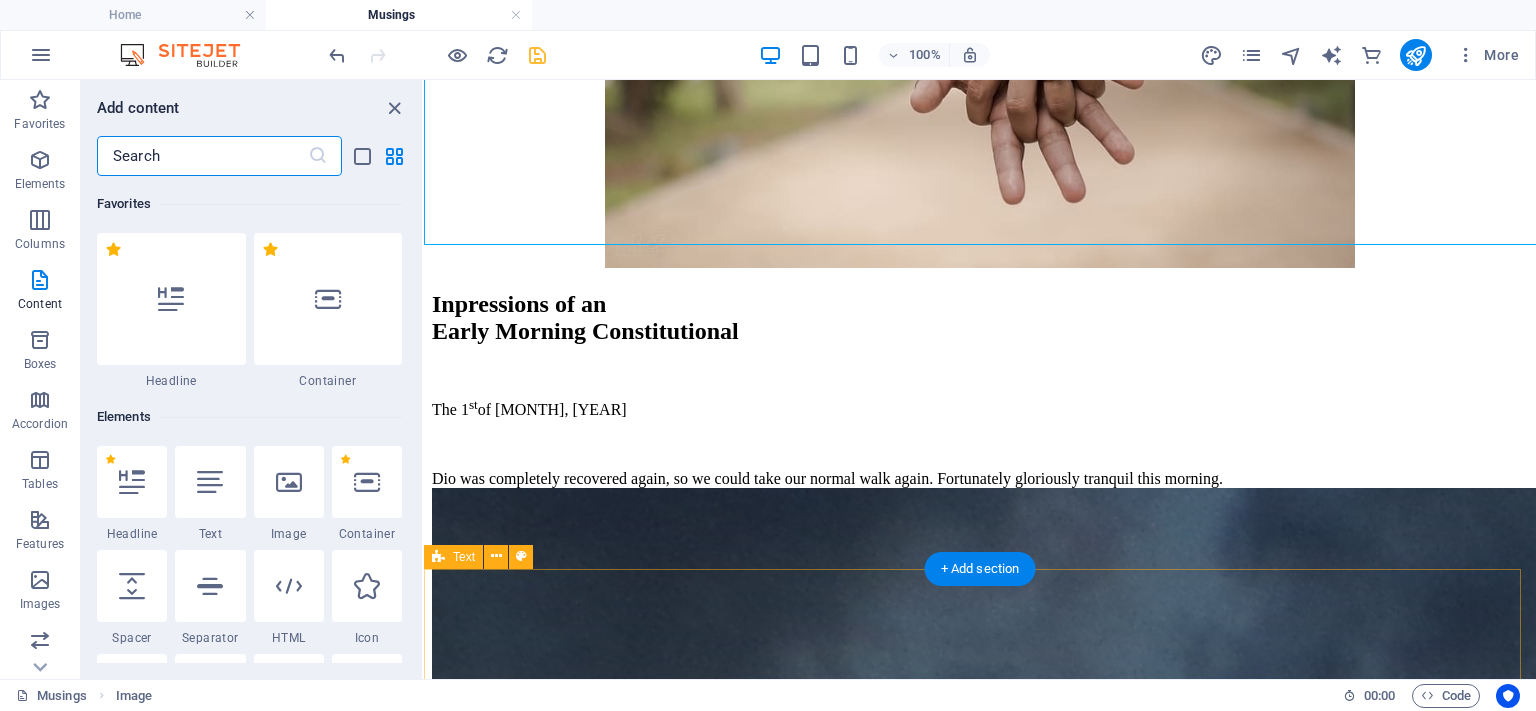 scroll, scrollTop: 3414, scrollLeft: 0, axis: vertical 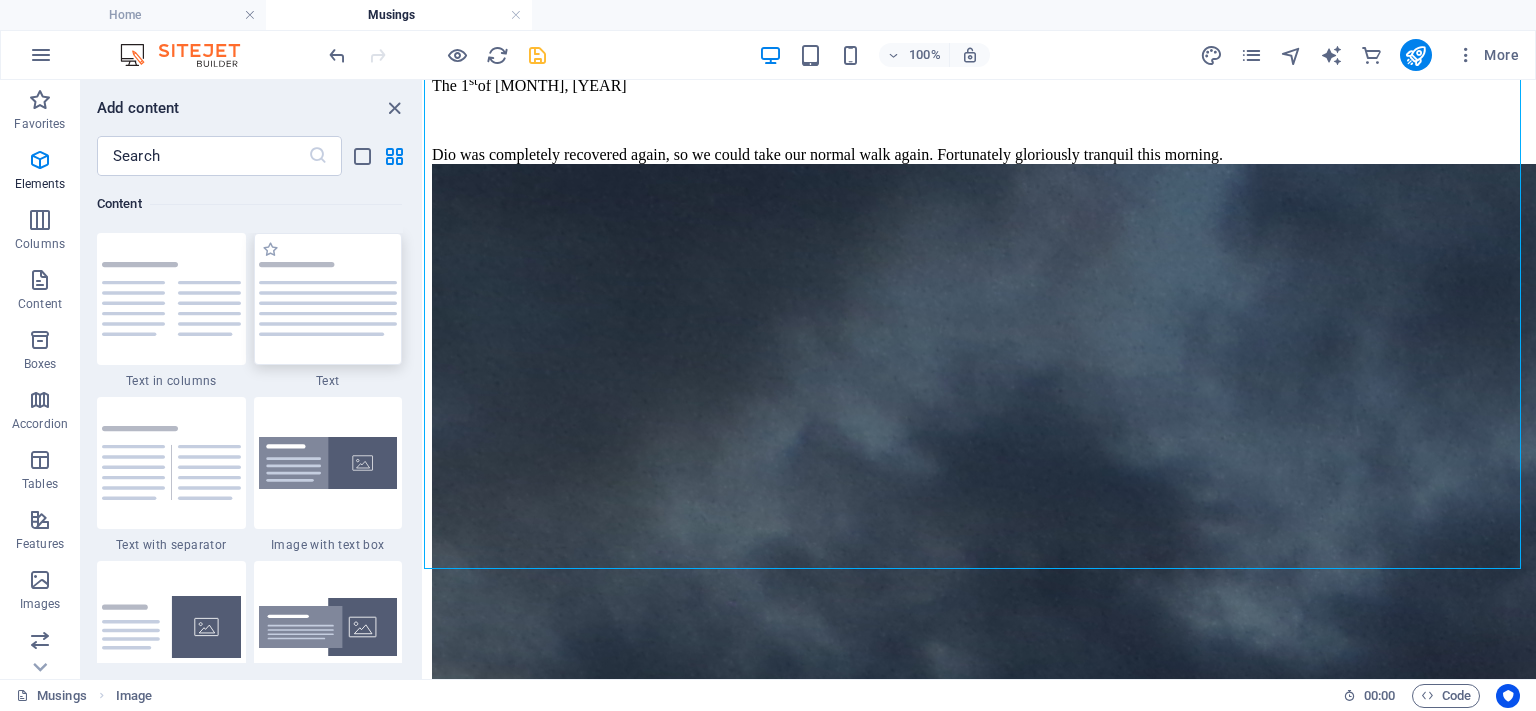 click at bounding box center (328, 299) 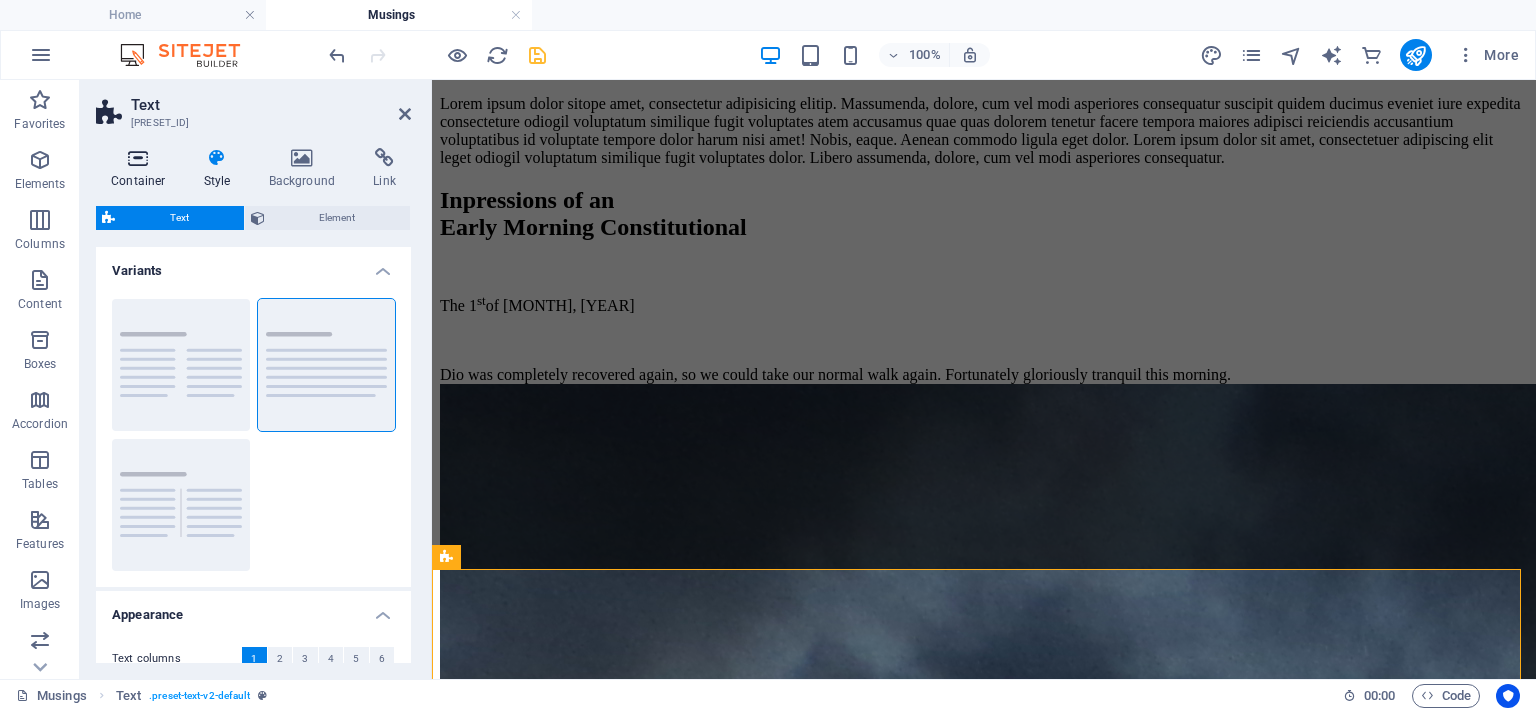scroll, scrollTop: 3468, scrollLeft: 0, axis: vertical 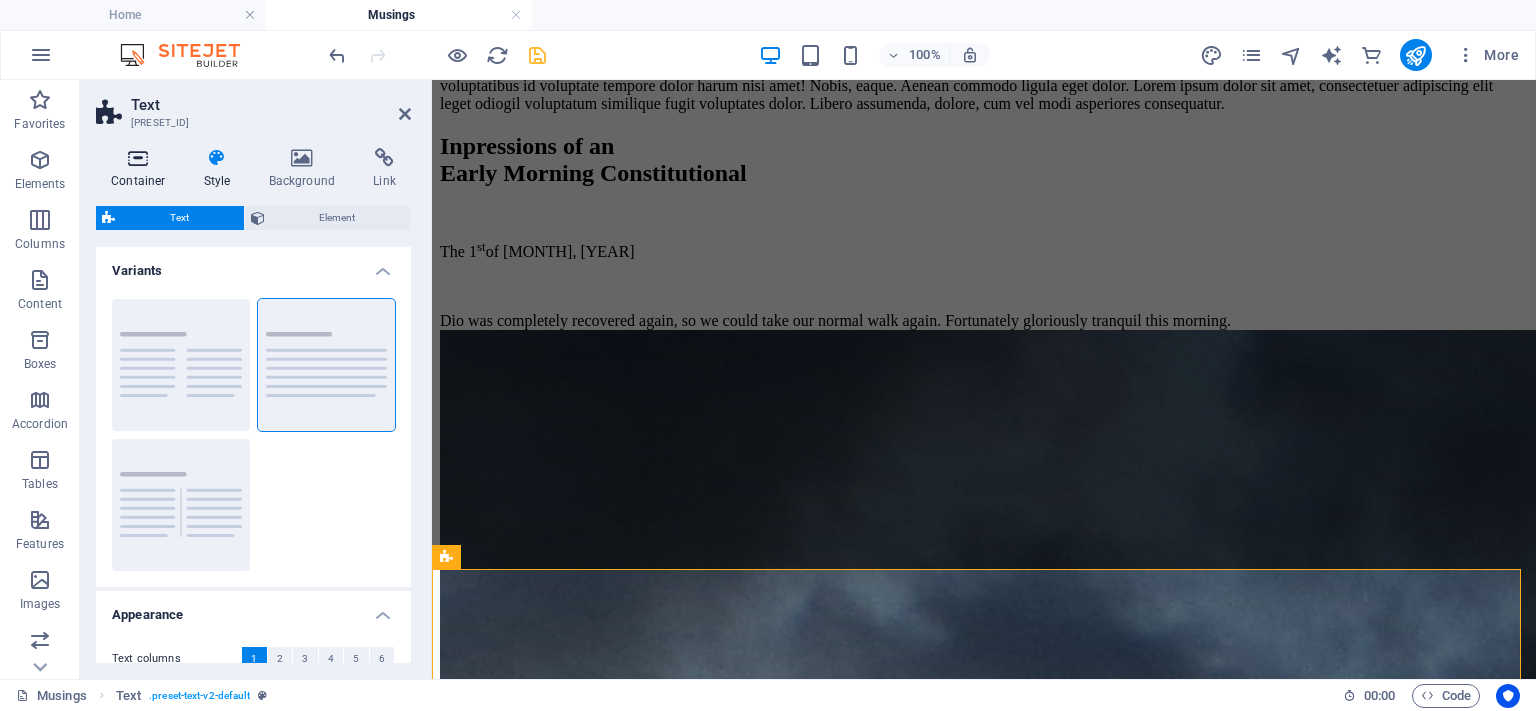 click at bounding box center (138, 158) 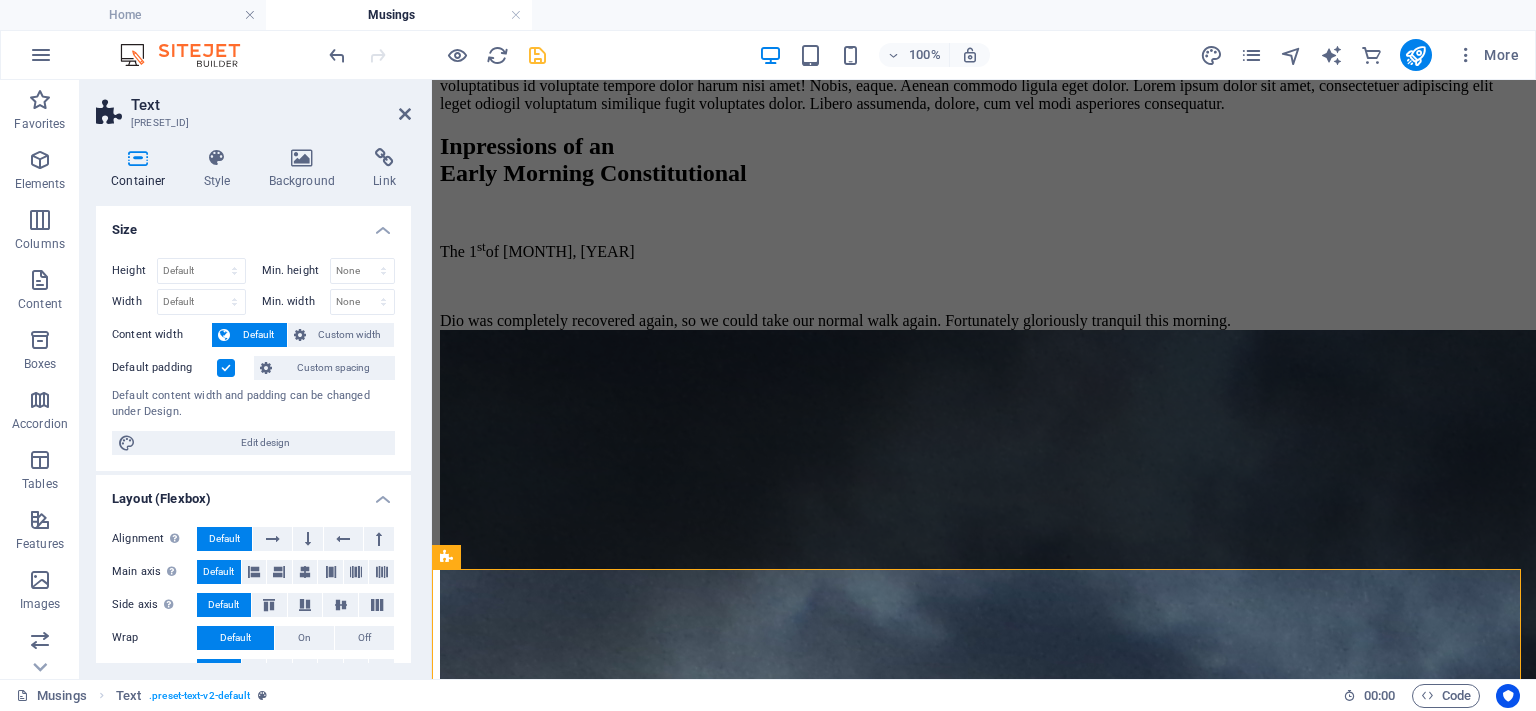 click at bounding box center (226, 368) 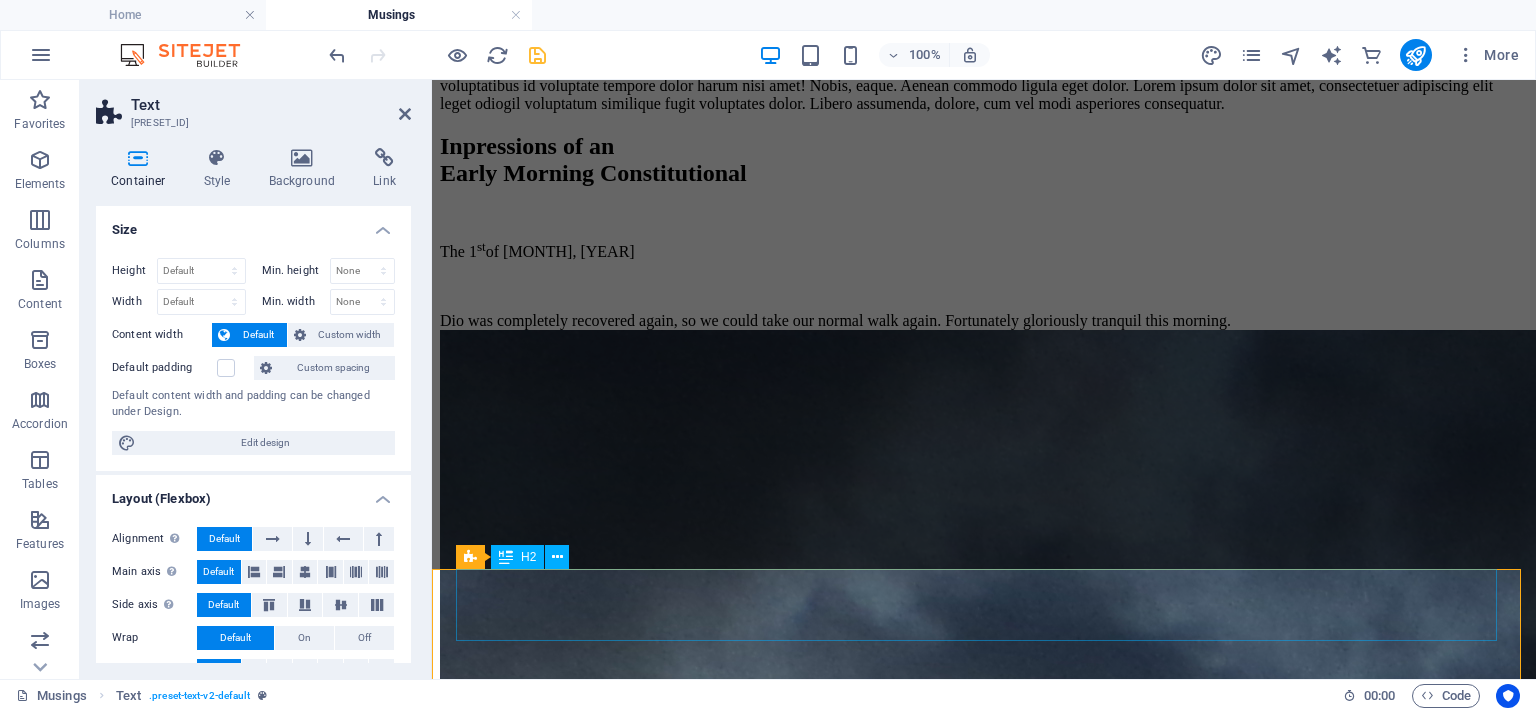 click on "Headline" at bounding box center [984, -25] 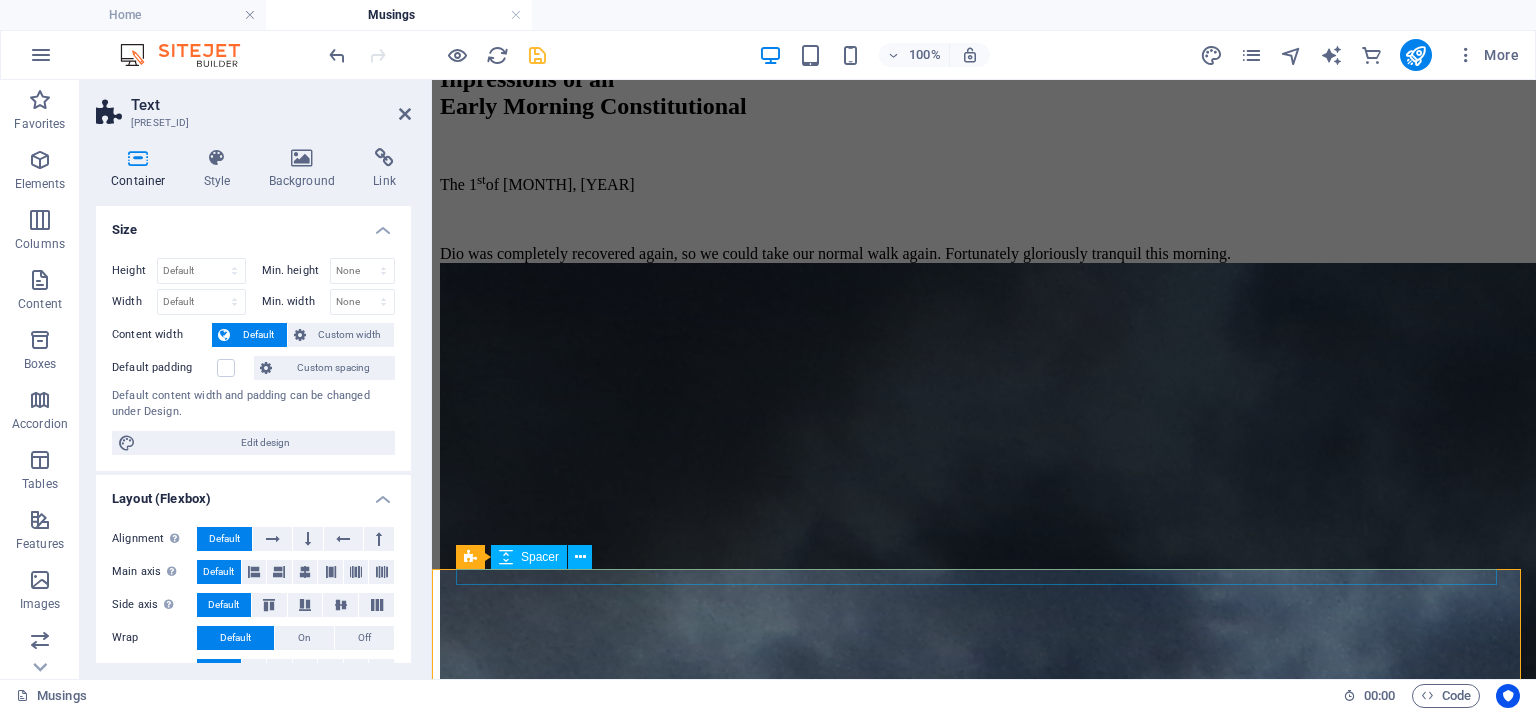 click at bounding box center (984, -49) 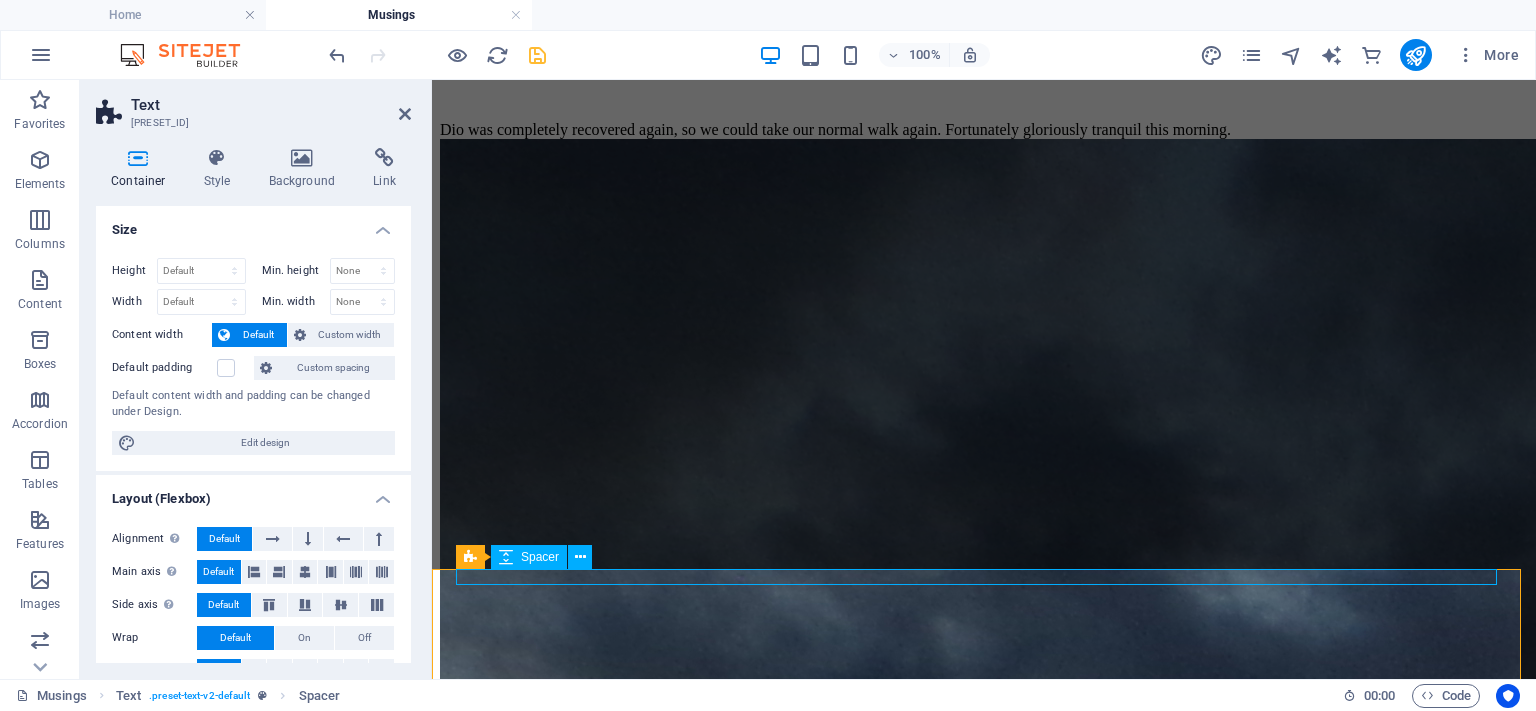 scroll, scrollTop: 3090, scrollLeft: 0, axis: vertical 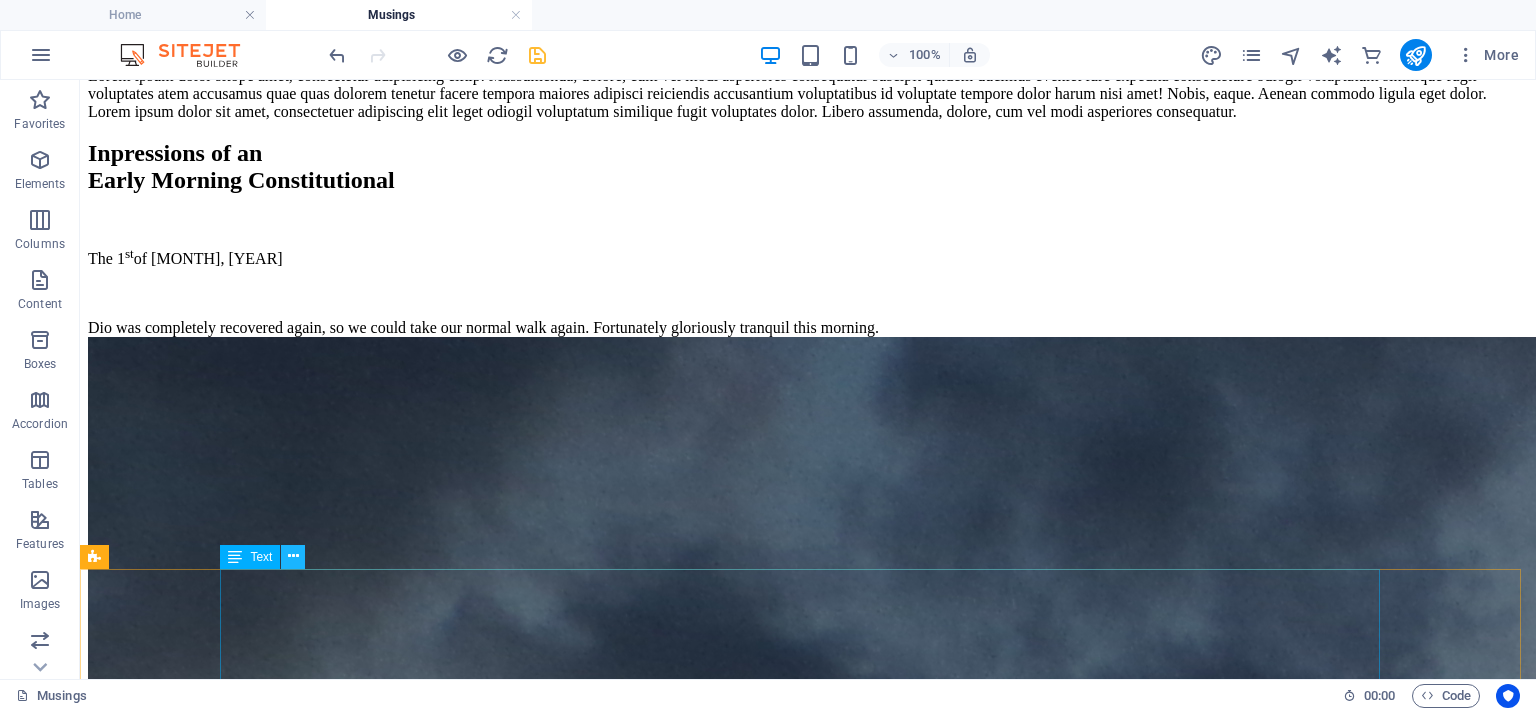 click at bounding box center (293, 556) 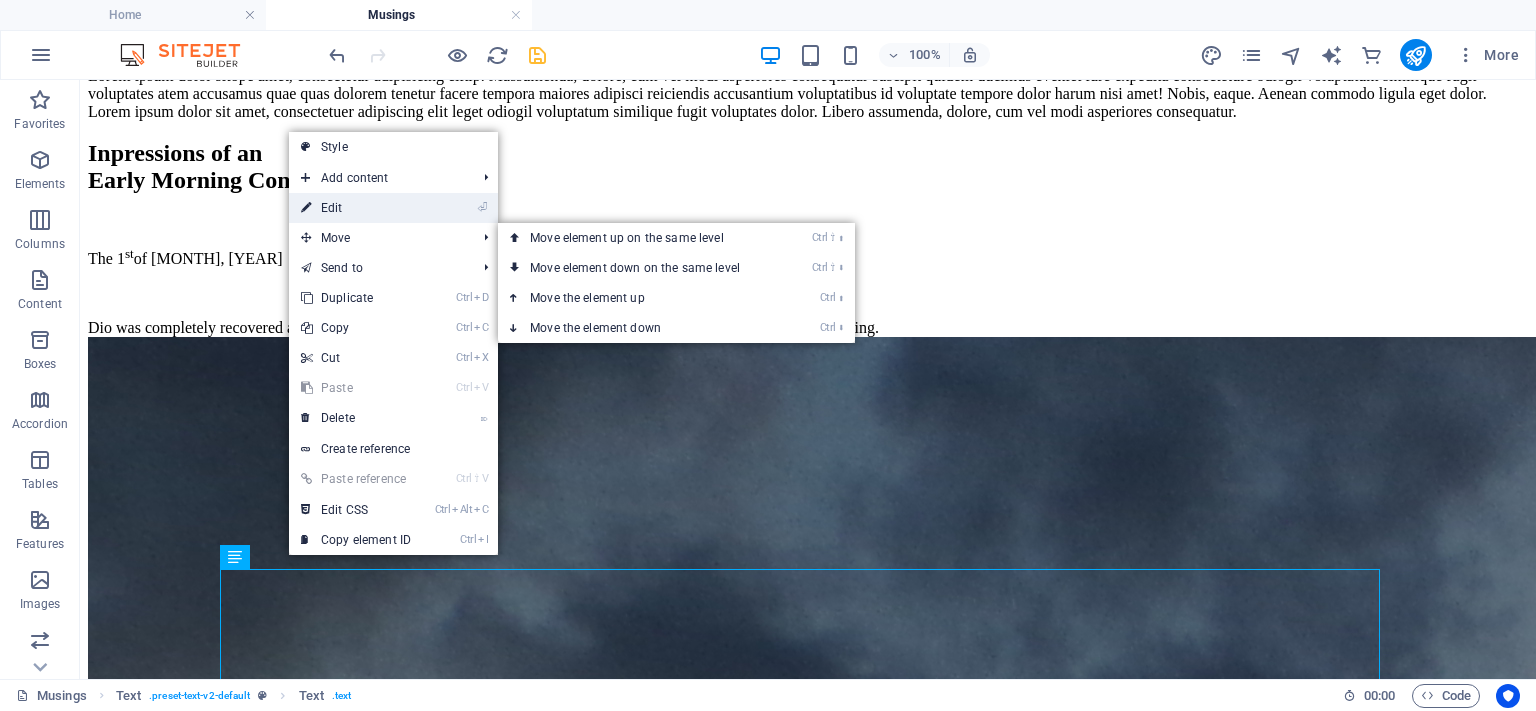 click on "⏎  Edit" at bounding box center (356, 208) 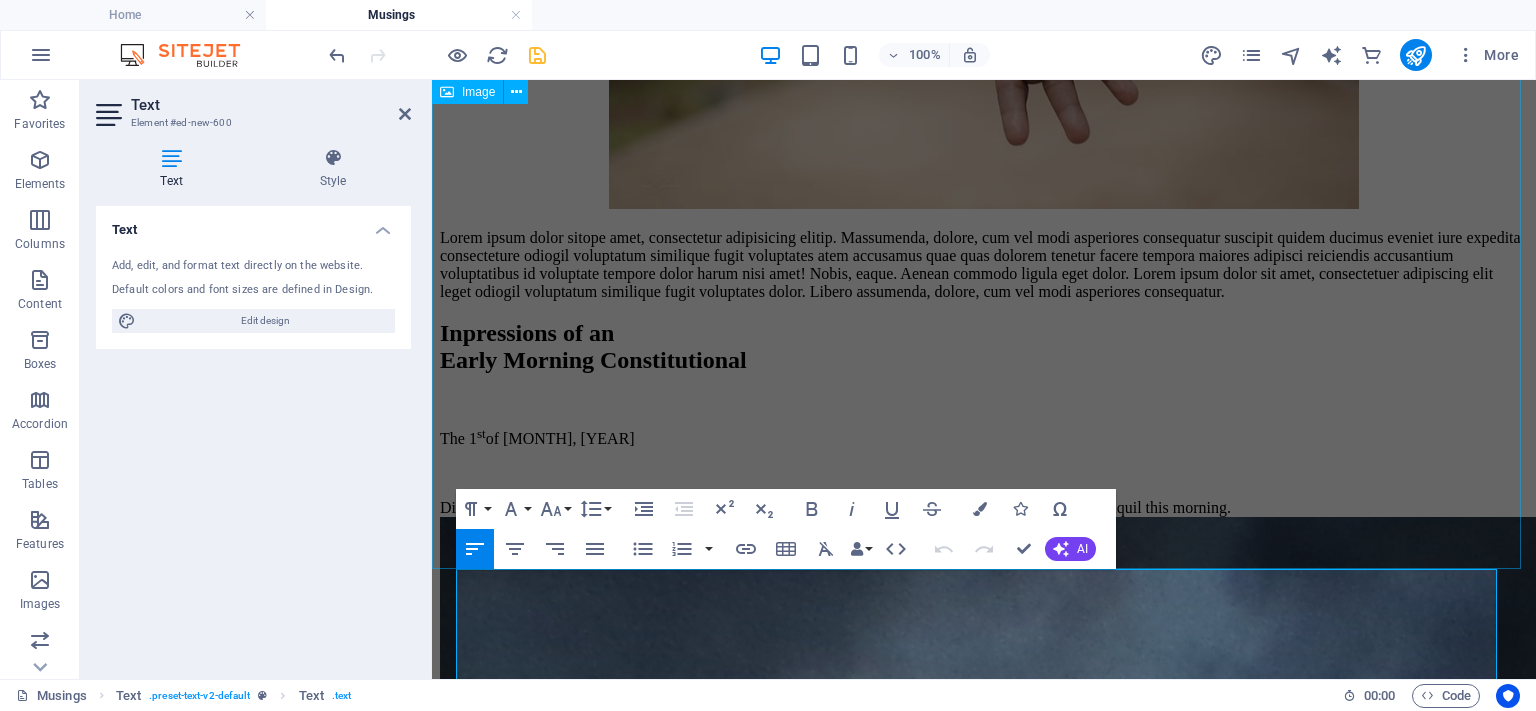 scroll, scrollTop: 3468, scrollLeft: 0, axis: vertical 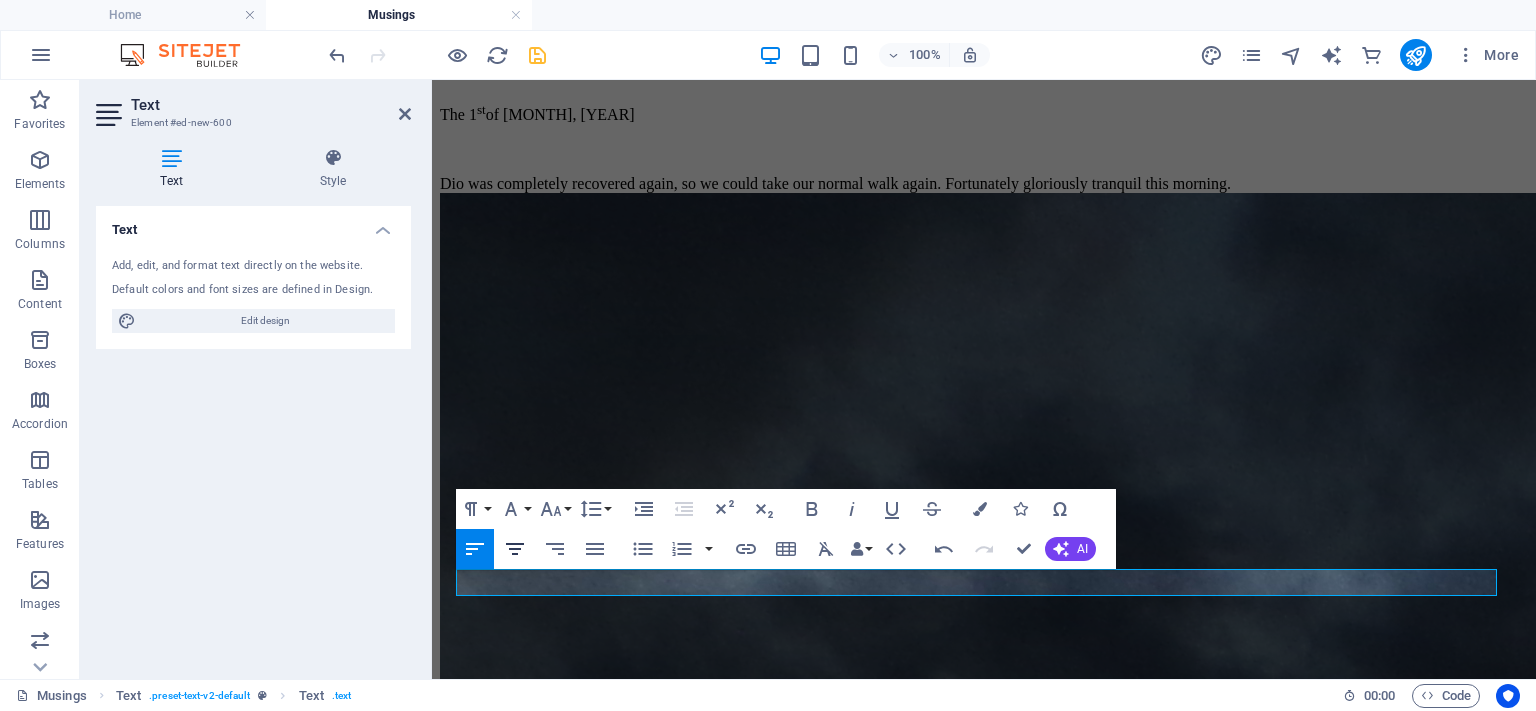click 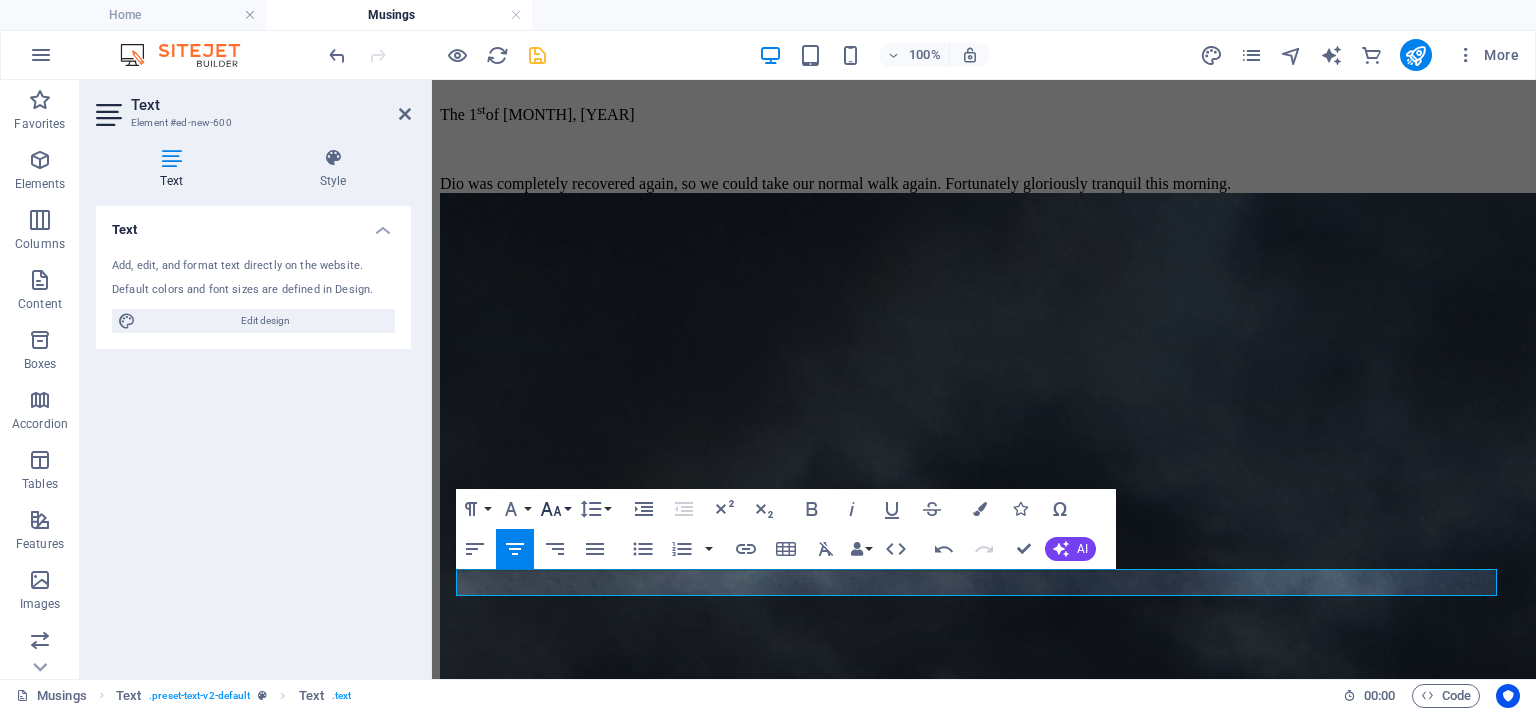 click 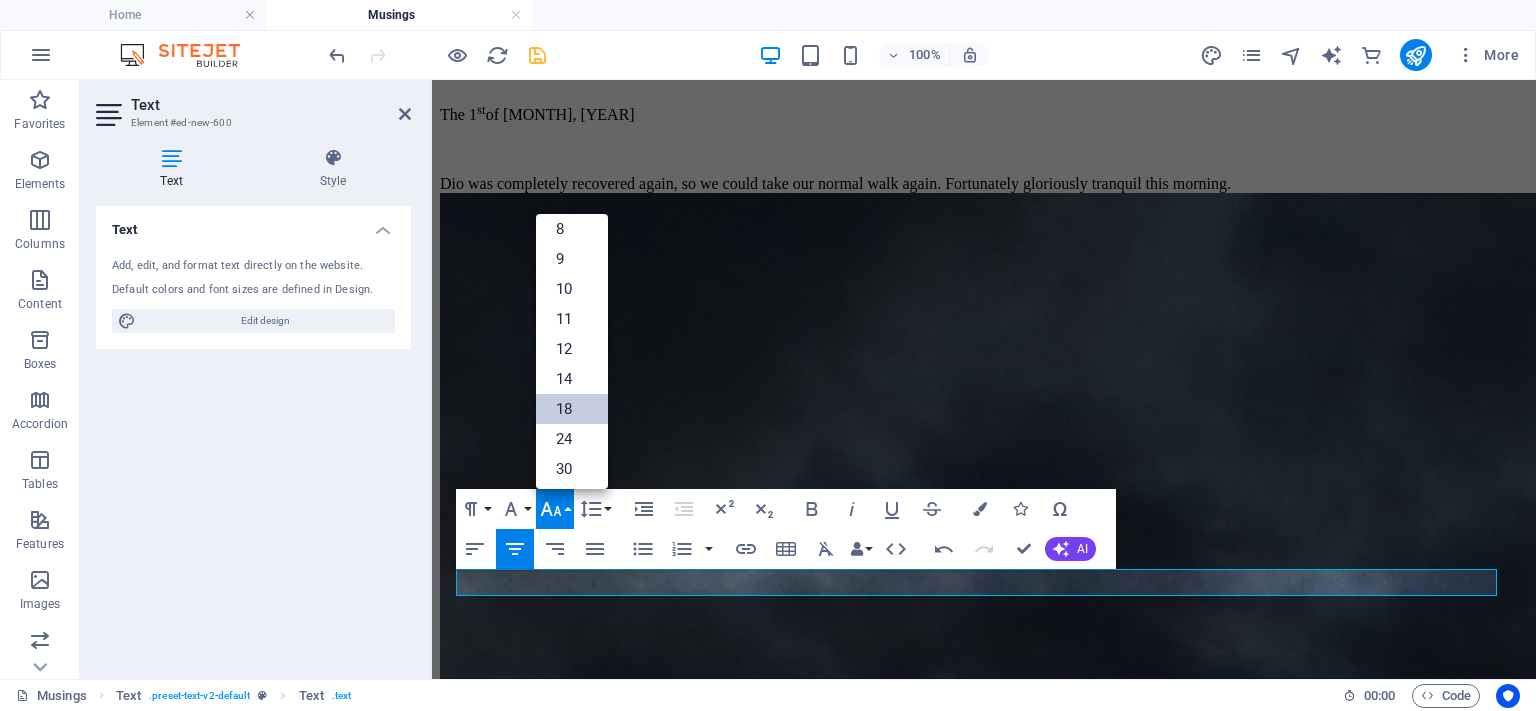 scroll, scrollTop: 0, scrollLeft: 0, axis: both 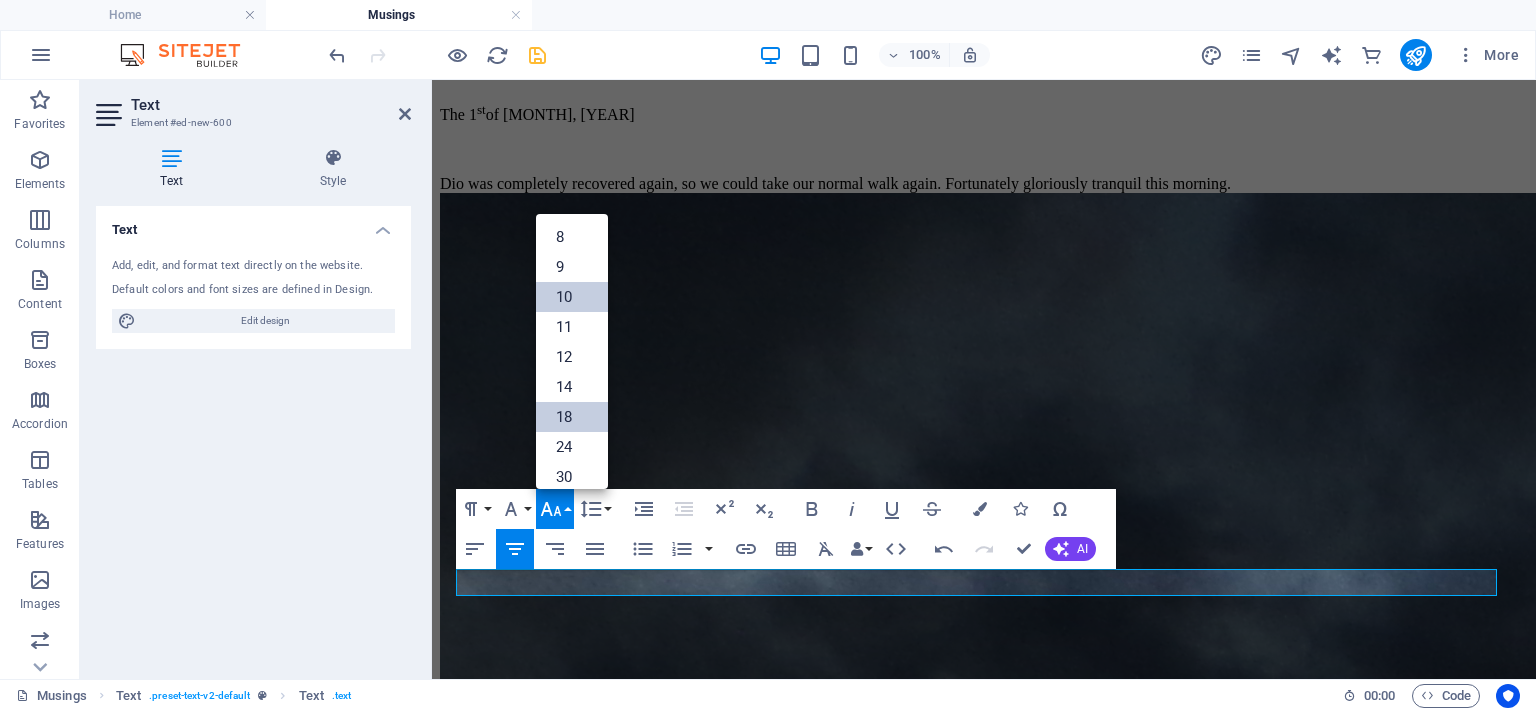 click on "10" at bounding box center [572, 297] 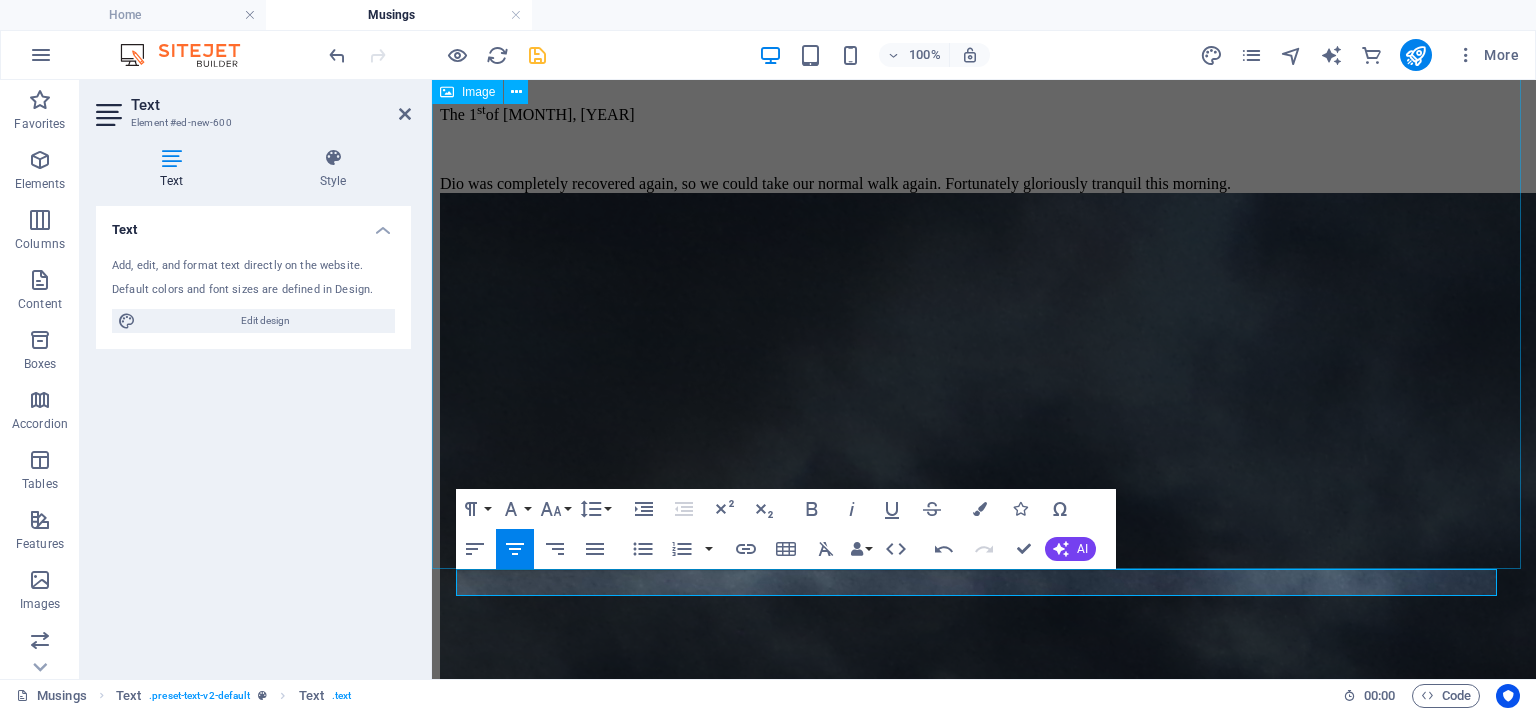 click at bounding box center [984, -310] 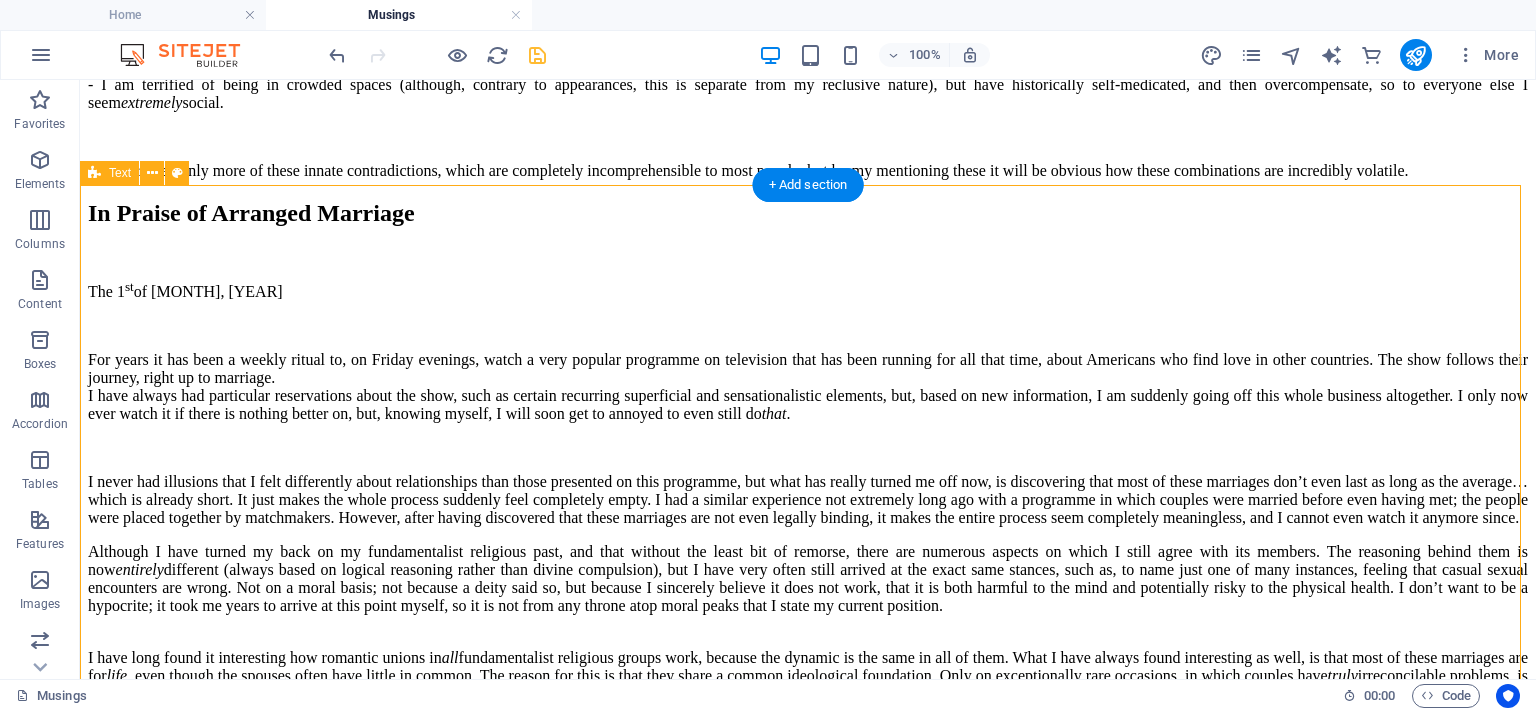 scroll, scrollTop: 1690, scrollLeft: 0, axis: vertical 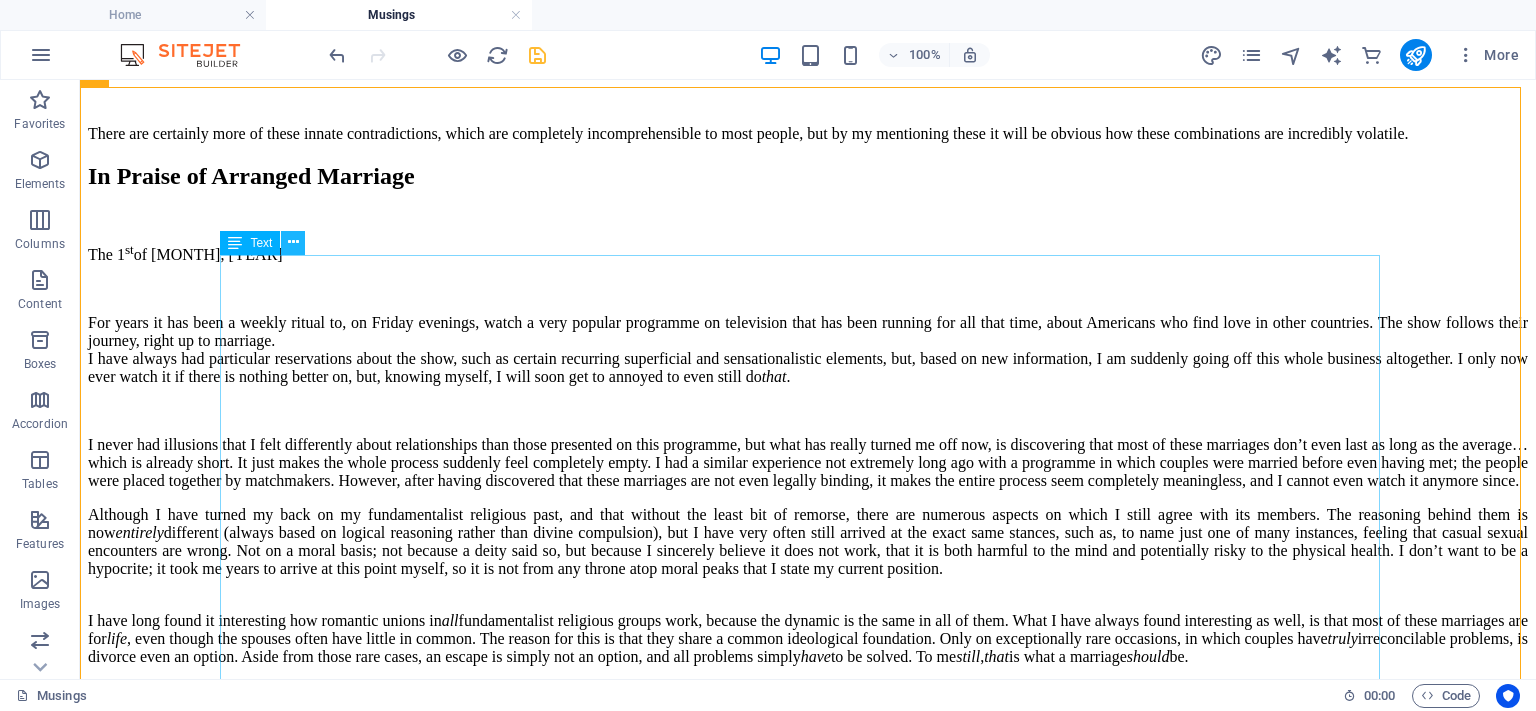 click at bounding box center (293, 243) 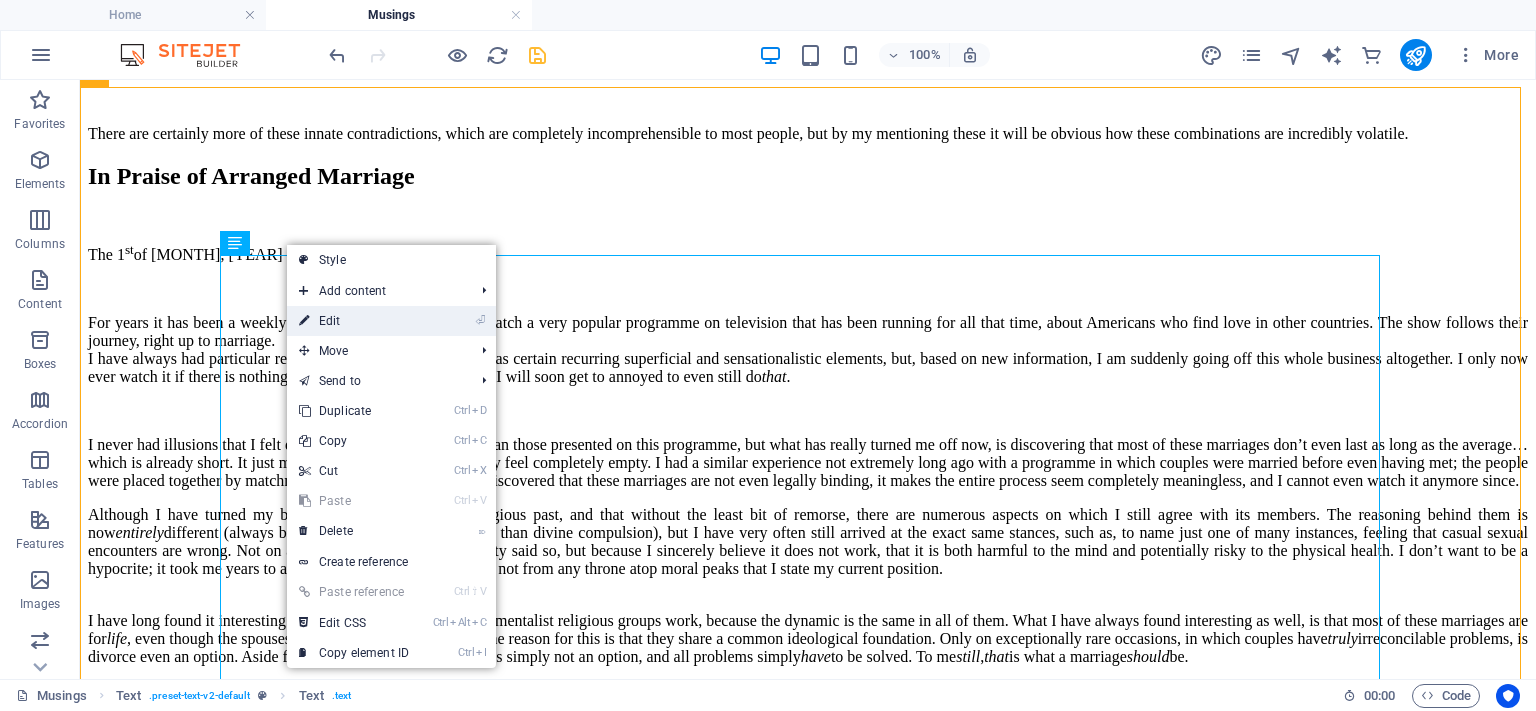 click on "⏎  Edit" at bounding box center (354, 321) 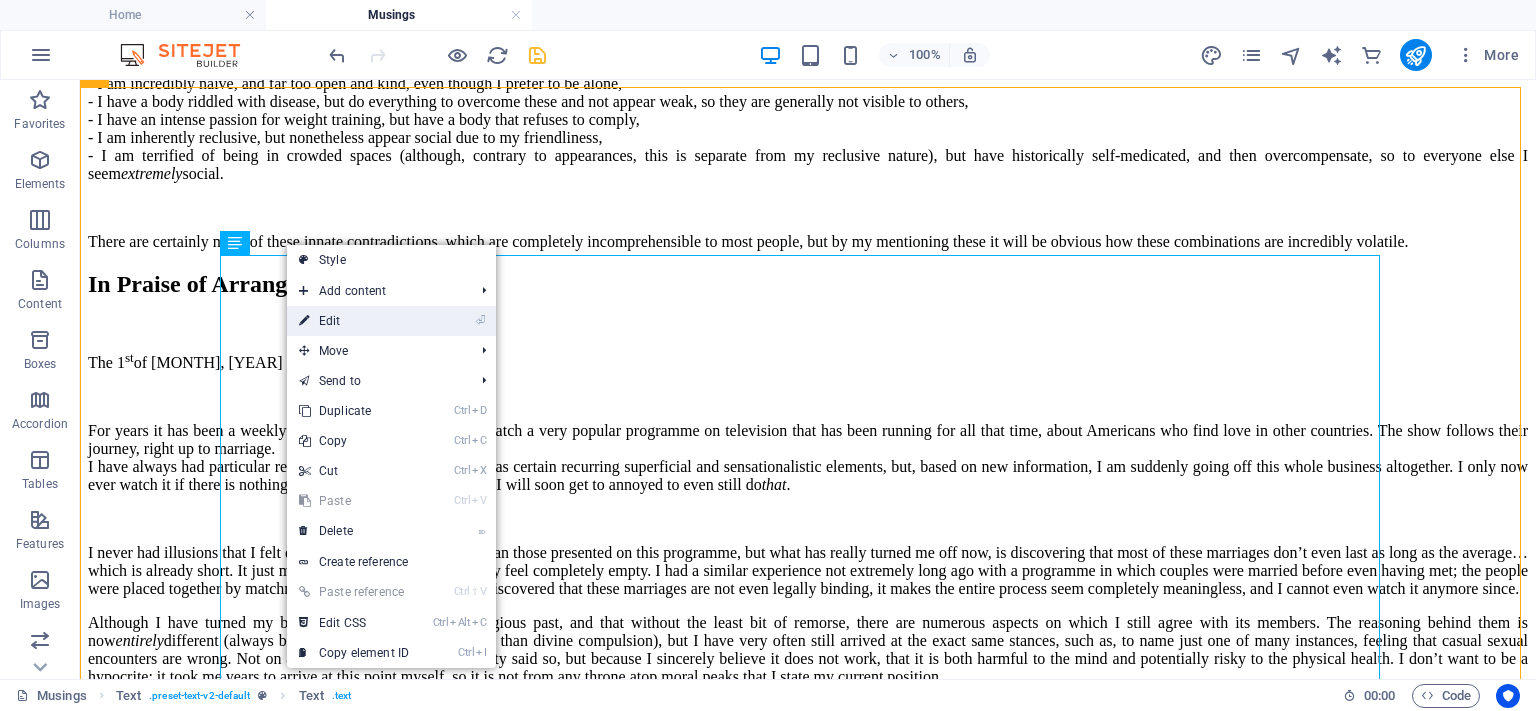 scroll, scrollTop: 1906, scrollLeft: 0, axis: vertical 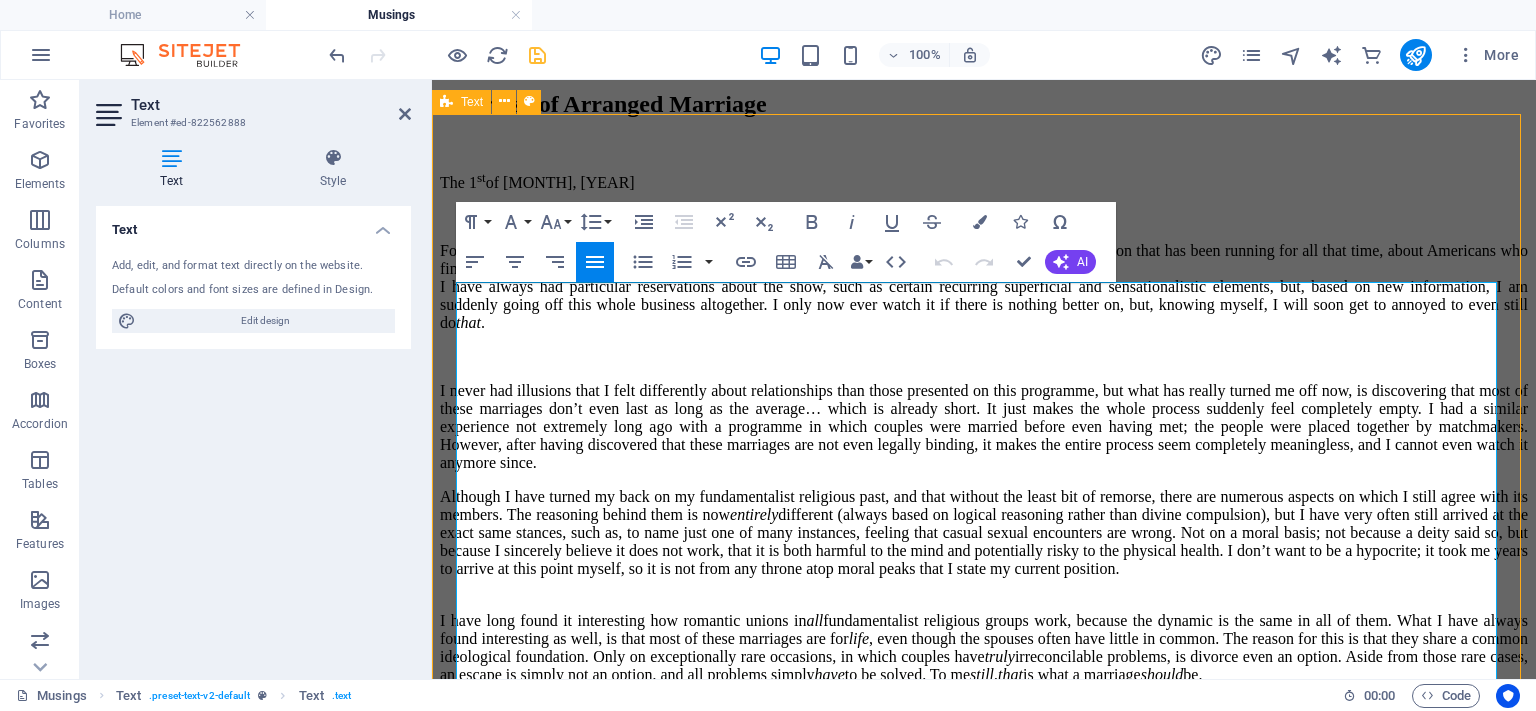 click on "For years it has been a weekly ritual to, on Friday evenings, watch a very popular programme on television that has been running for all that time, about Americans who find love in other countries. The show follows their journey, right up to marriage. I have always had particular reservations about the show, such as certain recurring superficial and sensationalistic elements, but, based on new information, I am suddenly going off this whole business altogether. I only now ever watch it if there is nothing better on, but, knowing myself, I will soon get to annoyed to even still do that." at bounding box center (984, 287) 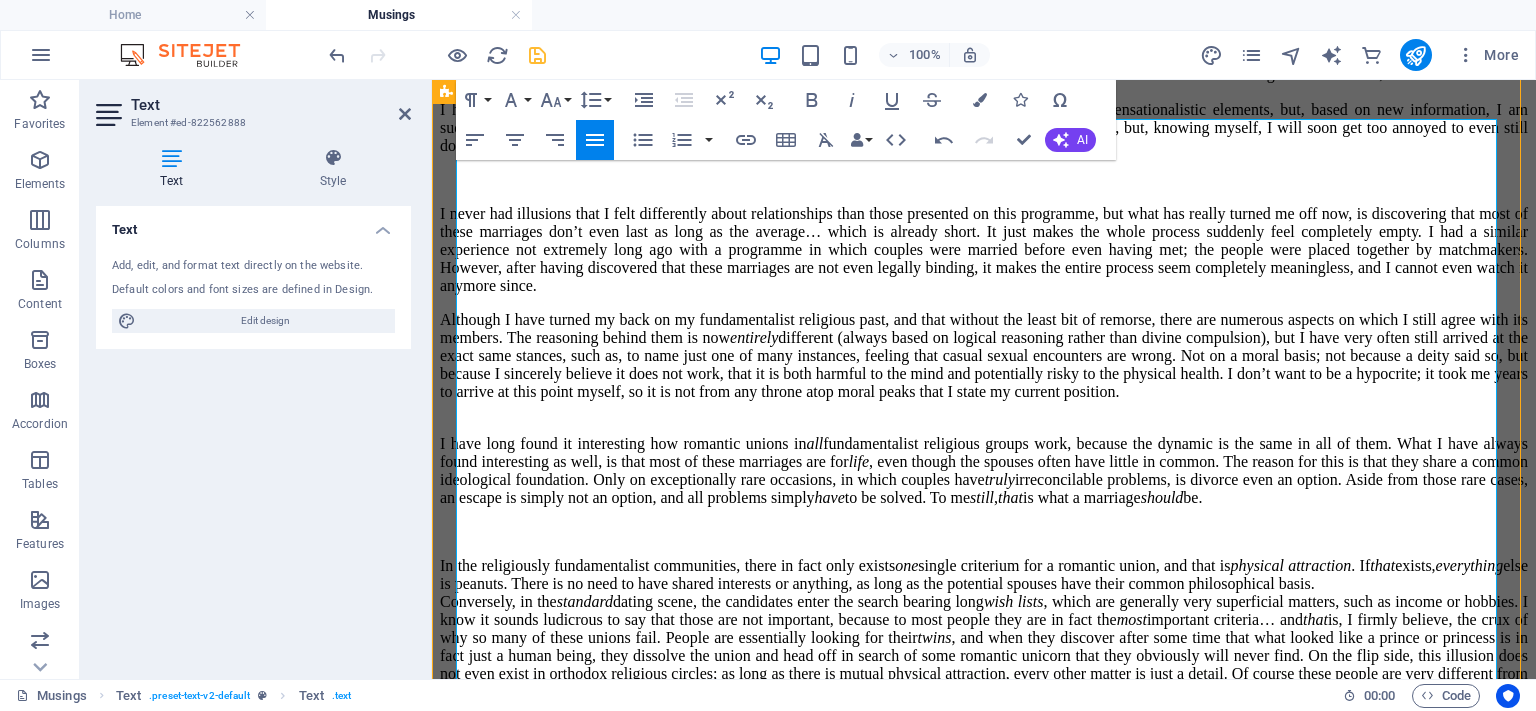 scroll, scrollTop: 2106, scrollLeft: 0, axis: vertical 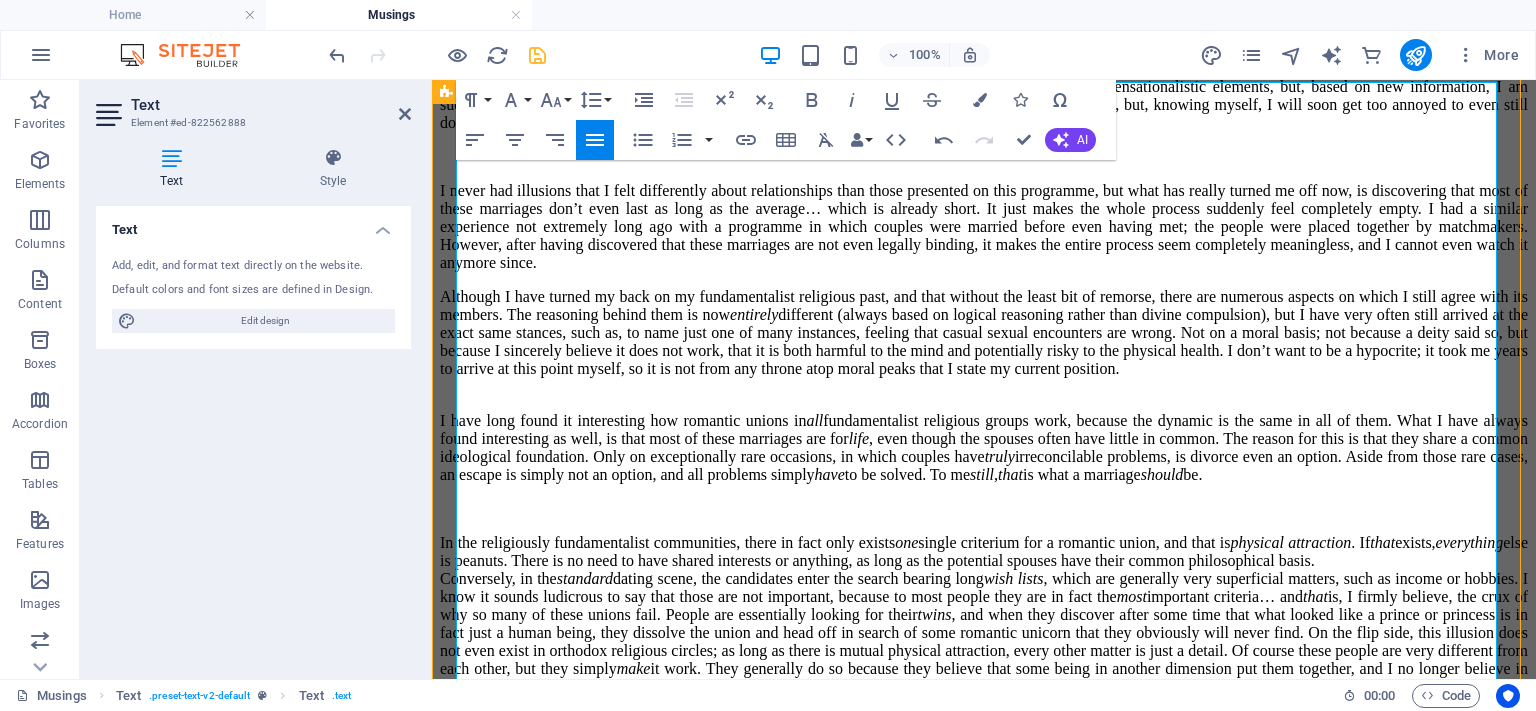 click on "I never had illusions that I felt differently about relationships than those presented on this programme, but what has really turned me off now, is discovering that most of these marriages don’t even last as long as the average… which is already short. It just makes the whole process suddenly feel completely empty. I had a similar experience not extremely long ago with a programme in which couples were married before even having met; the people were placed together by matchmakers. However, after having discovered that these marriages are not even legally binding, it makes the entire process seem completely meaningless, and I cannot even watch it anymore since." at bounding box center [984, 227] 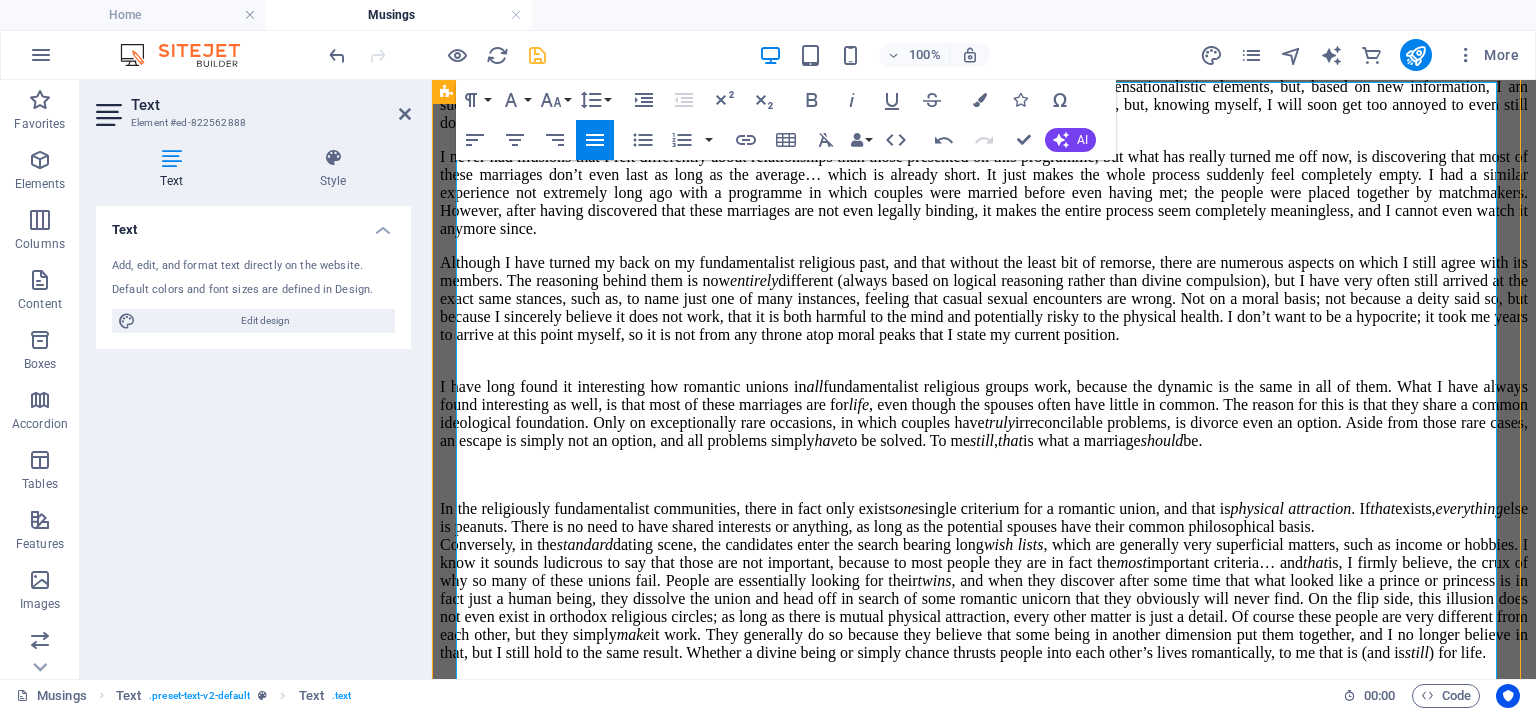 click on "I never had illusions that I felt differently about relationships than those presented on this programme, but what has really turned me off now, is discovering that most of these marriages don’t even last as long as the average… which is already short. It just makes the whole process suddenly feel completely empty. I had a similar experience not extremely long ago with a programme in which couples were married before even having met; the people were placed together by matchmakers. However, after having discovered that these marriages are not even legally binding, it makes the entire process seem completely meaningless, and I cannot even watch it anymore since." at bounding box center [984, 193] 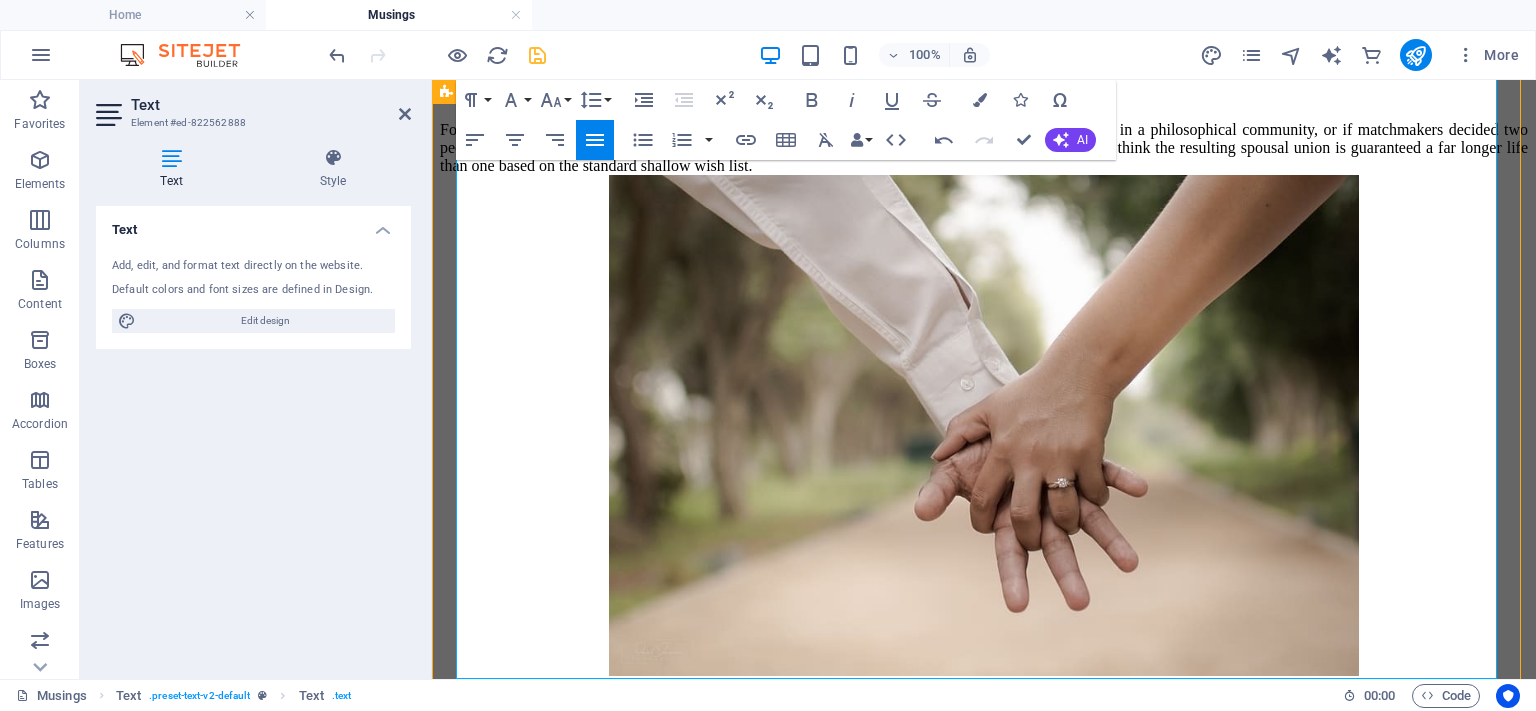 scroll, scrollTop: 2706, scrollLeft: 0, axis: vertical 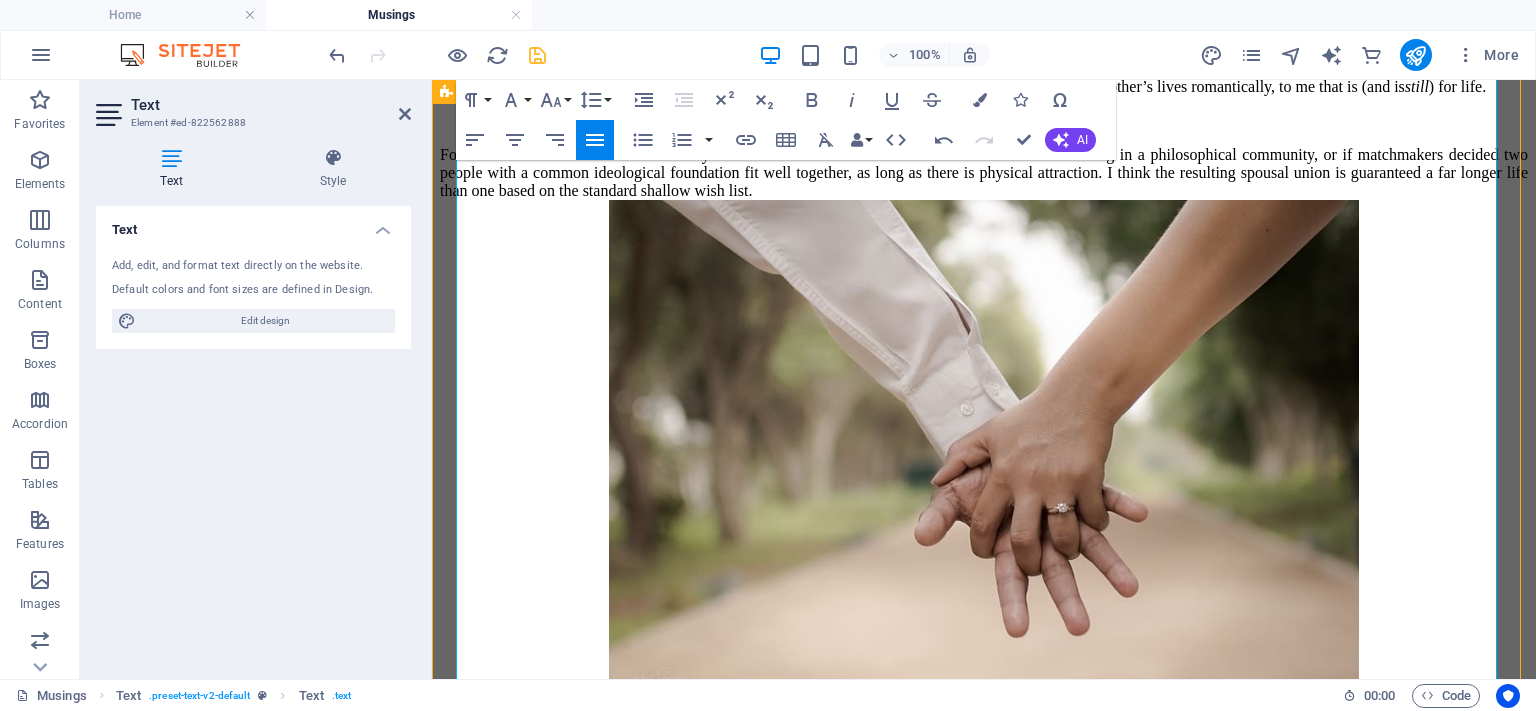 click on "In the religiously fundamentalist communities, there in fact only exists one single criterium for a romantic union, and that is physical attraction . If that exists, everything else is peanuts. There is no need to have shared interests or anything, as long as the potential spouses have their common philosophical basis. Conversely, in the standard dating scene, the candidates enter the search bearing long wish lists , which are generally very superficial matters, such as income or hobbies. I know it sounds ludicrous to say that those are not important, because to most people they are in fact the most important criteria… and that is, I firmly believe, the crux of why so many of these unions fail. People are essentially looking for their twins make still ) for life." at bounding box center [984, 15] 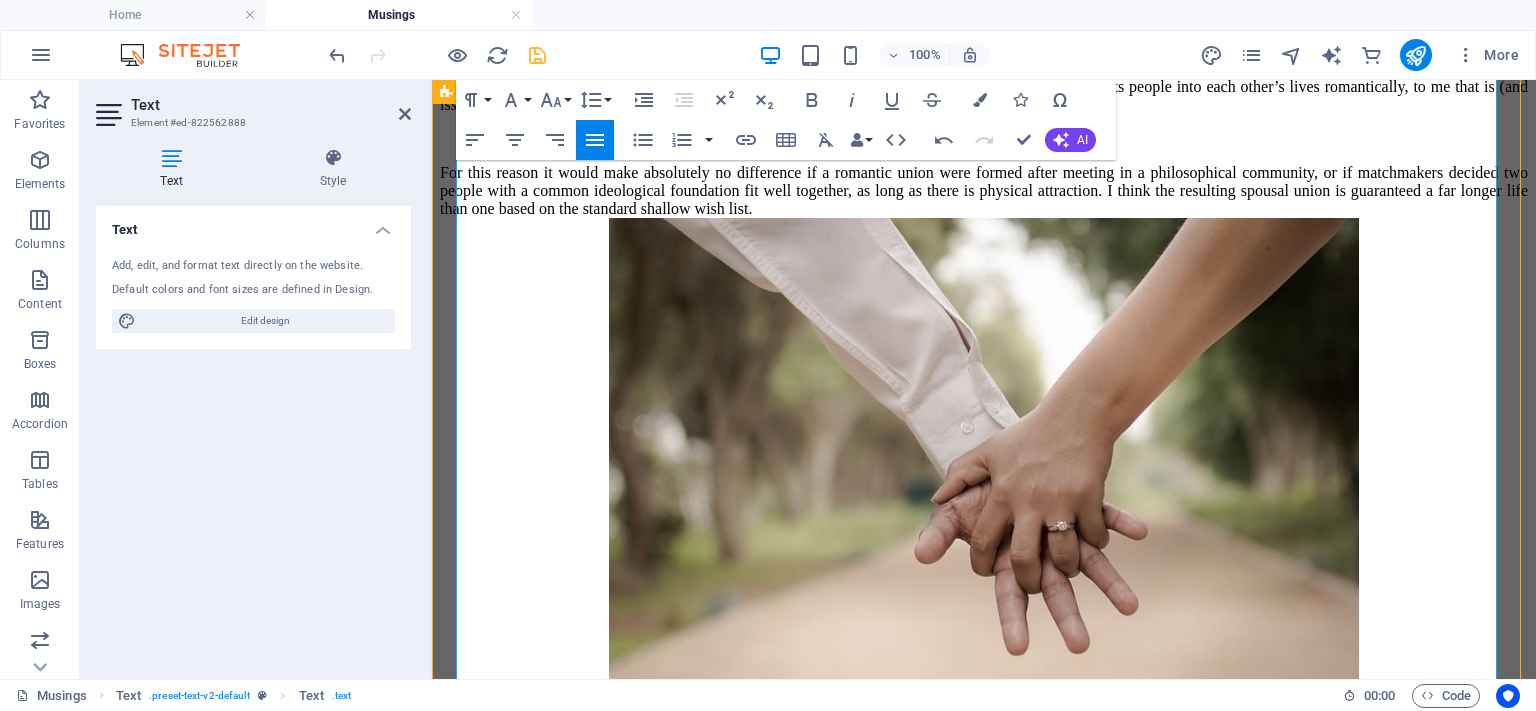click on "In the religiously fundamentalist communities, there in fact only exists one single criterium for a romantic union, and that is physical attraction. If that exists, everything else is peanuts. There is no need to have shared interests or anything, as long as the potential spouses have their common philosophical basis. Conversely, in the standard dating scene, the candidates enter the search bearing long wish lists, which are generally very superficial matters, such as income or hobbies. I know it sounds ludicrous to say that those are not important, because to most people they are in fact the most important criteria… and that is, I firmly believe, the crux of why so many of these unions fail. People are essentially looking for their twins, and when they discover after some time that what first looked like a prince or princess is in fact just a human being like themselves make still ) for life." at bounding box center (984, 24) 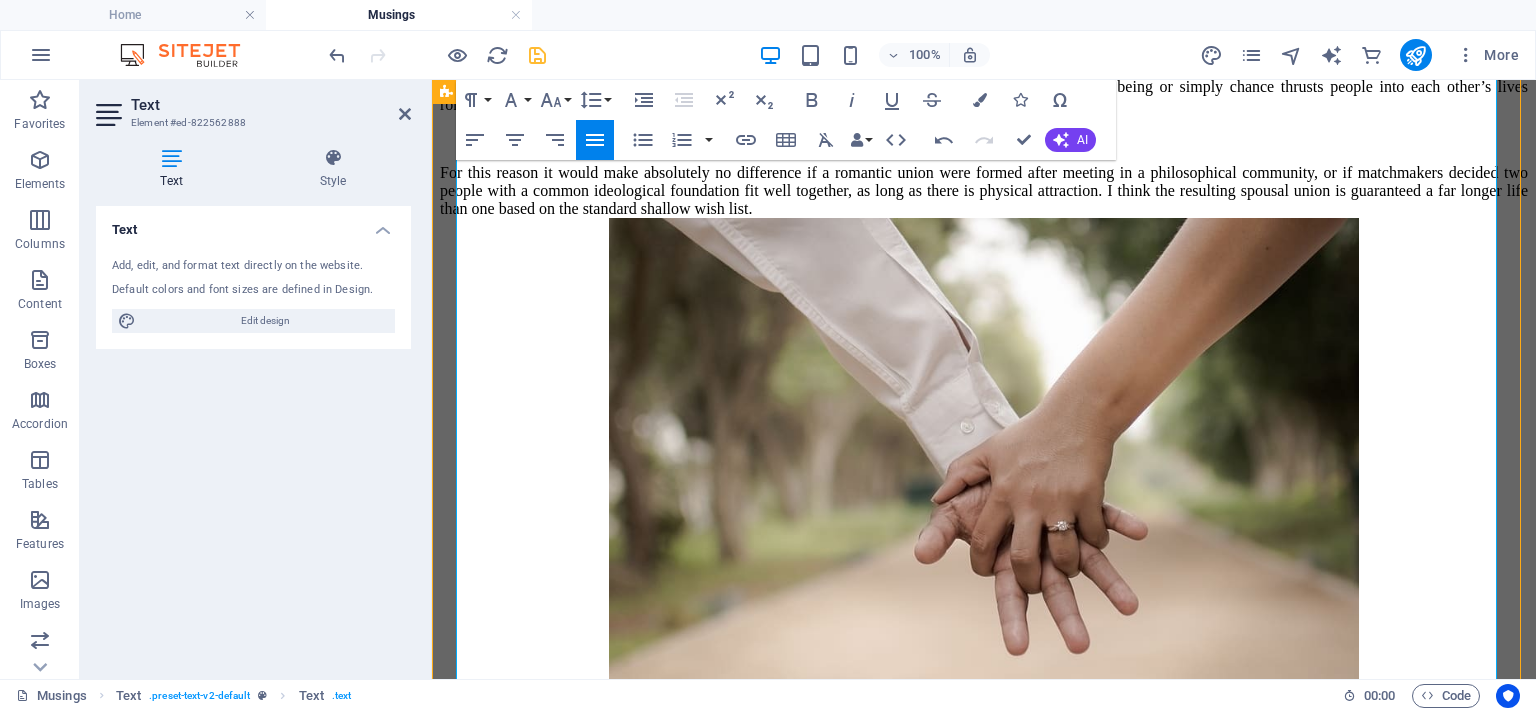 click on "In the religiously fundamentalist communities, there in fact only exists one single criterium for a romantic union, and that is physical attraction . If that exists, everything else is peanuts. There is no need to have shared interests or anything, as long as the potential spouses have their common philosophical basis. Conversely, in the standard dating scene, the candidates enter the search bearing long wish lists , which are generally very superficial matters, such as income or hobbies. I know it sounds ludicrous to say that those are not important, because to most people they are in fact the most important criteria… and that is, I firmly believe, the crux of why so many of these unions fail. People are essentially looking for their twins make still ) for life." at bounding box center (984, 24) 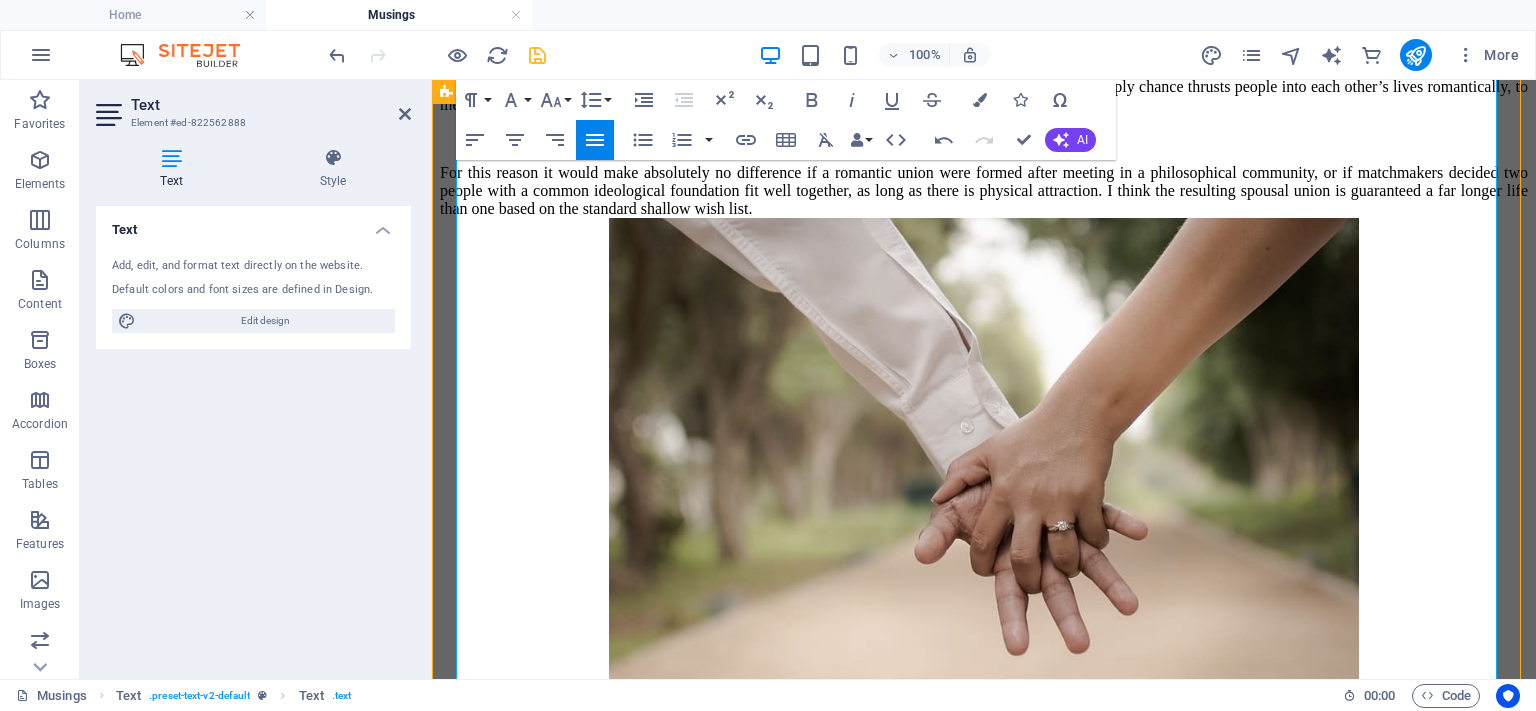 click on "In the religiously fundamentalist communities, there in fact only exists one single criterium for a romantic union, and that is physical attraction . If that exists, everything else is peanuts. There is no need to have shared interests or anything, as long as the potential spouses have their common philosophical basis. Conversely, in the standard dating scene, the candidates enter the search bearing long wish lists , which are generally very superficial matters, such as income or hobbies. I know it sounds ludicrous to say that those are not important, because to most people they are in fact the most important criteria… and that is, I firmly believe, the crux of why so many of these unions fail. People are essentially looking for their twins make still ) for life." at bounding box center [984, 24] 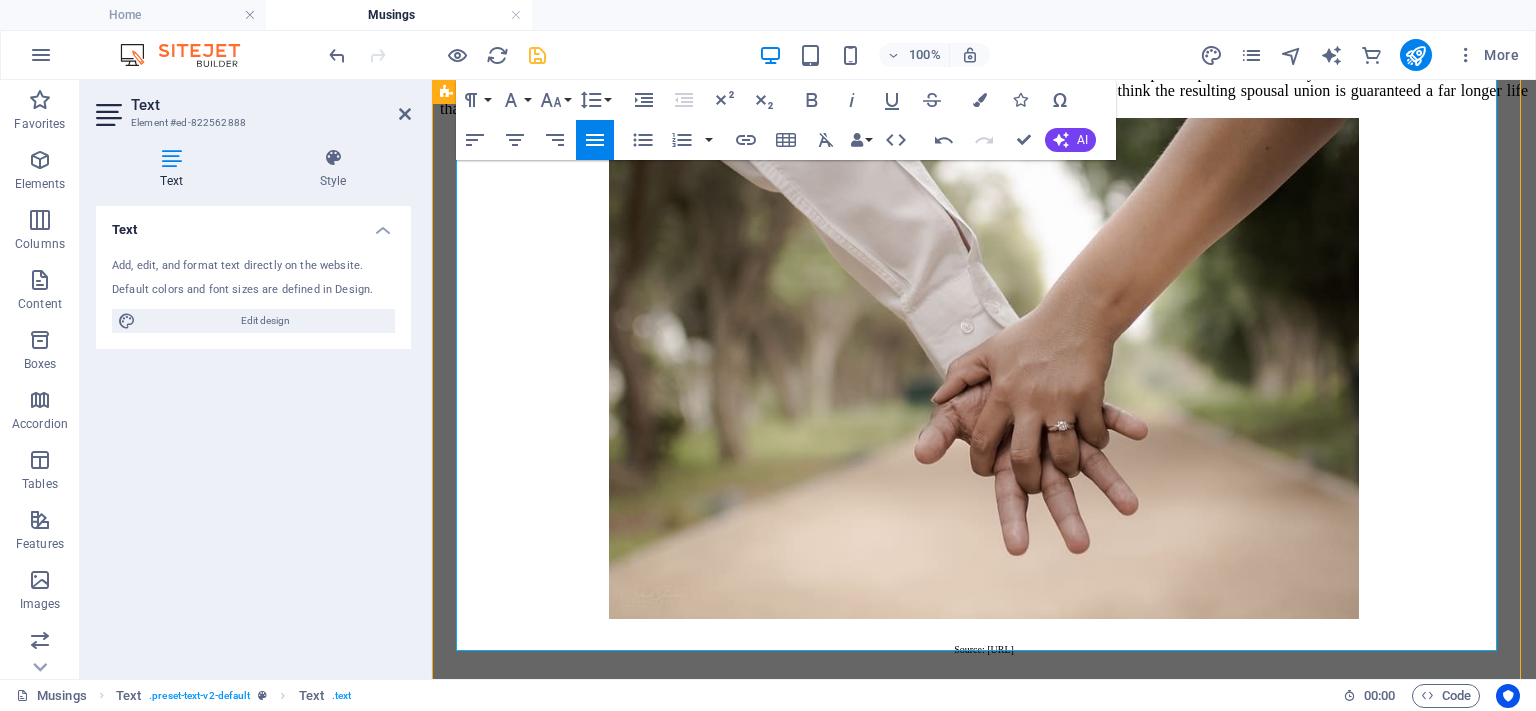scroll, scrollTop: 2906, scrollLeft: 0, axis: vertical 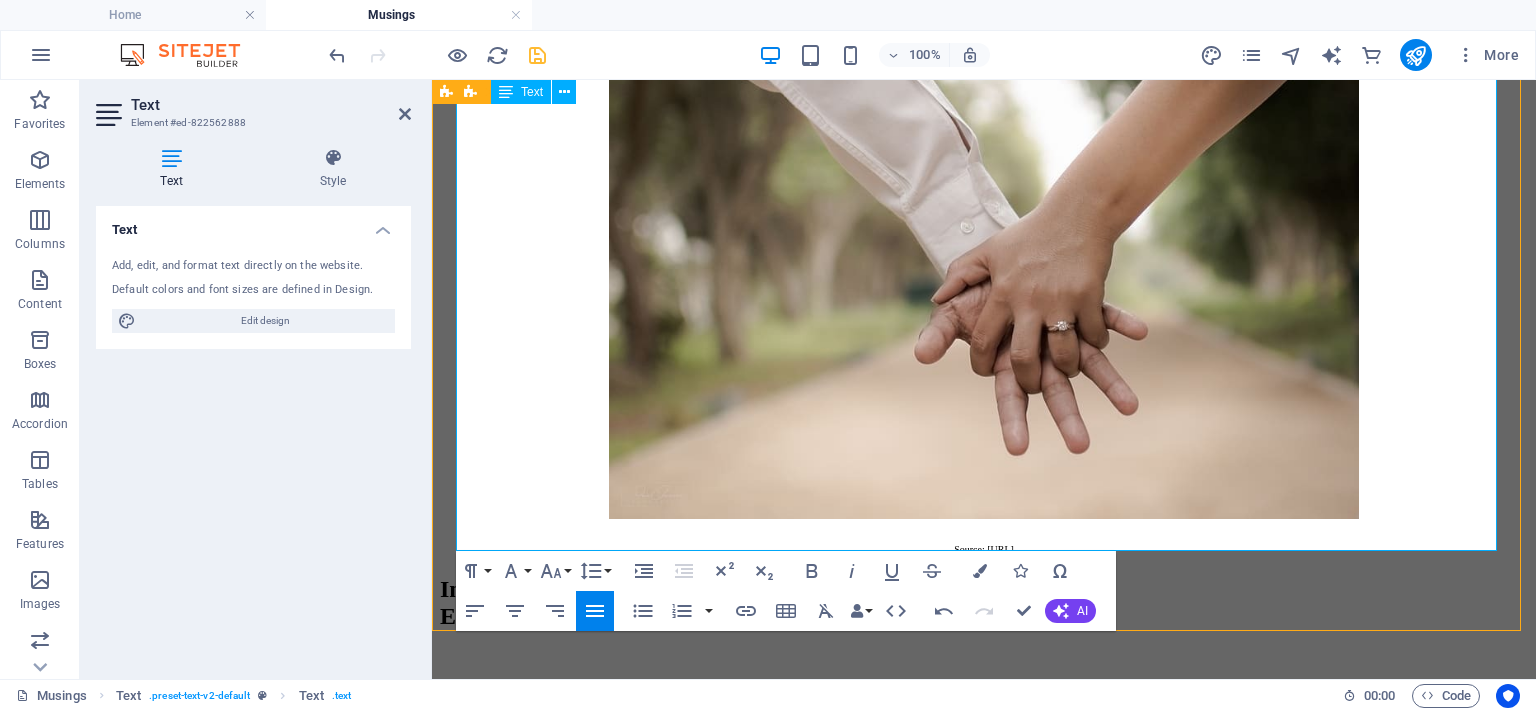 click on "For this reason it would make absolutely no difference if a romantic union were formed after meeting in a philosophical community, or if matchmakers decided two people with a common ideological foundation fit well together, as long as there is physical attraction. I think the resulting spousal union is guaranteed a far longer life than one based on the standard shallow wish list." at bounding box center (984, -9) 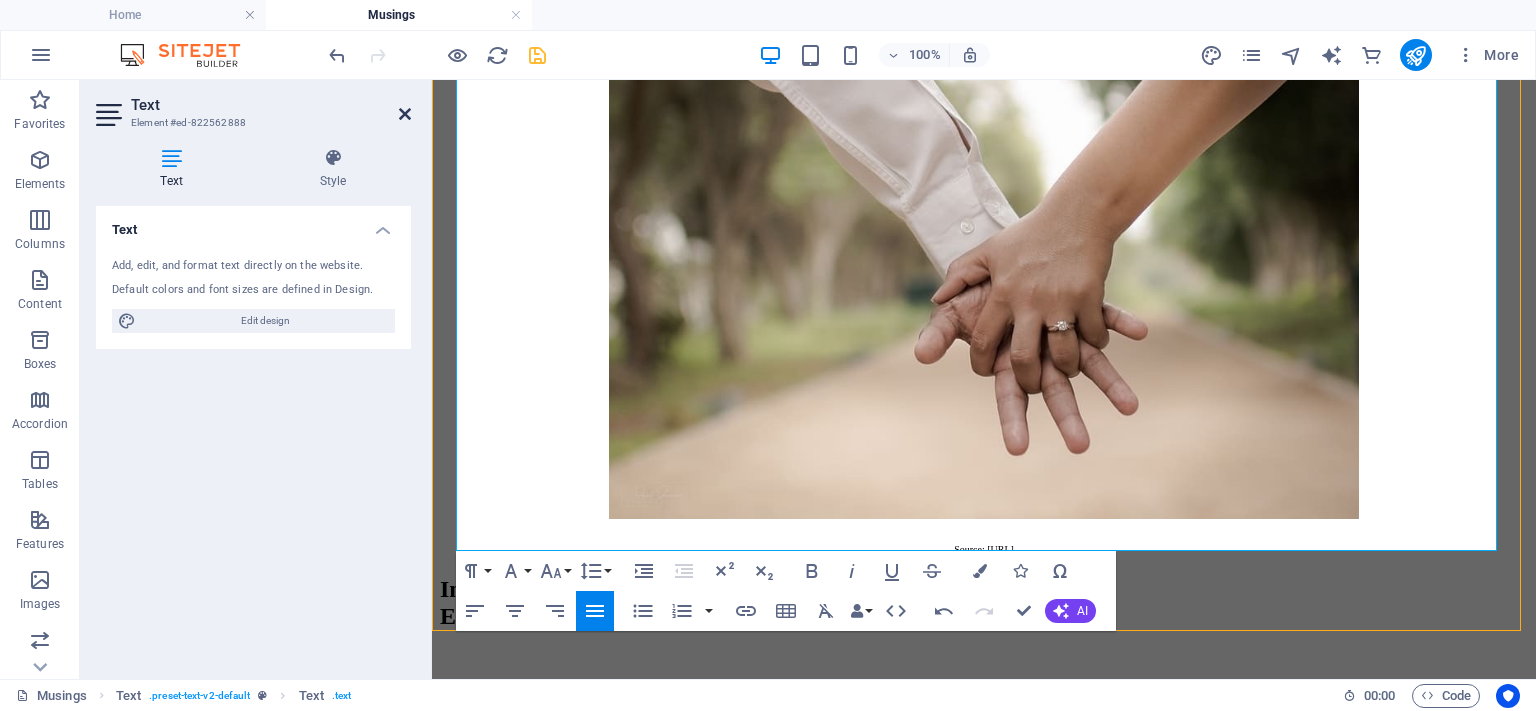 click at bounding box center [405, 114] 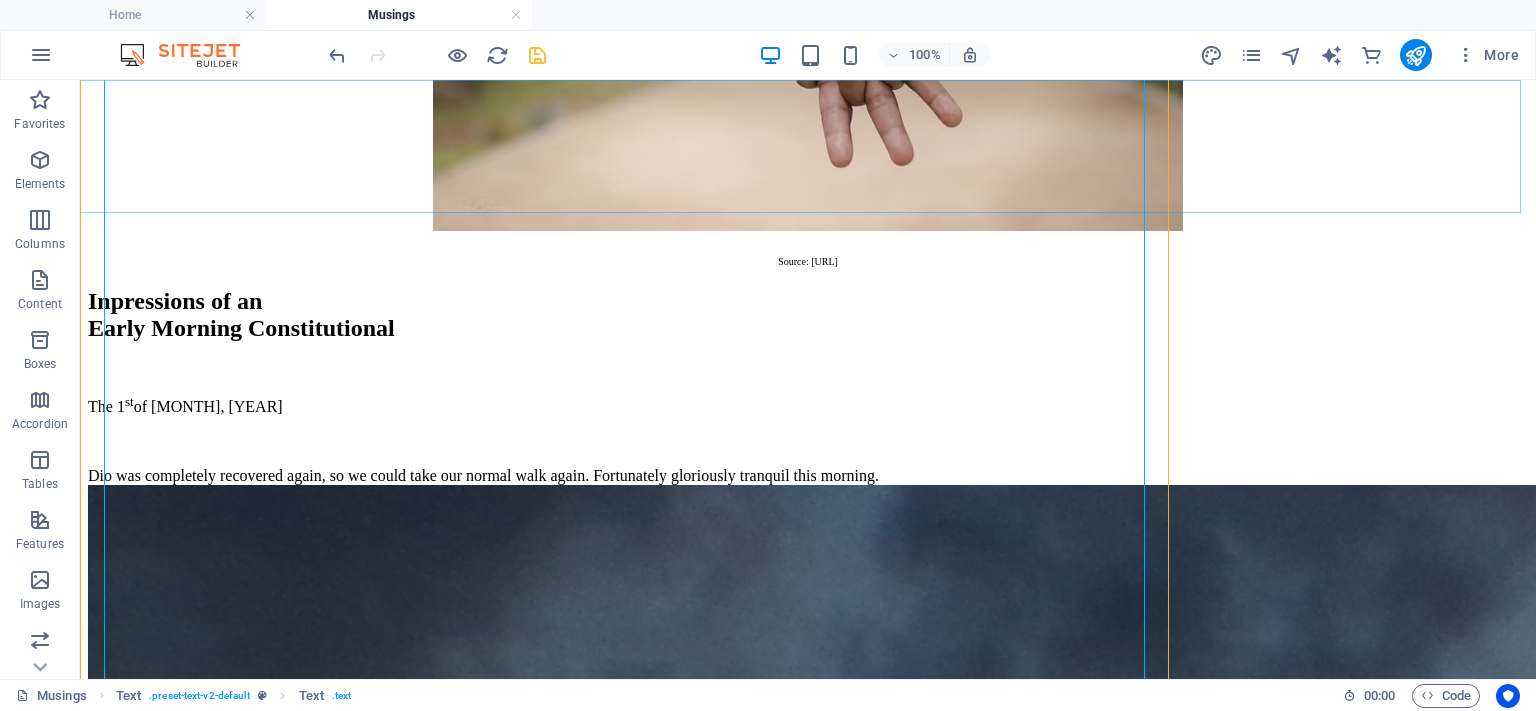 scroll, scrollTop: 2582, scrollLeft: 0, axis: vertical 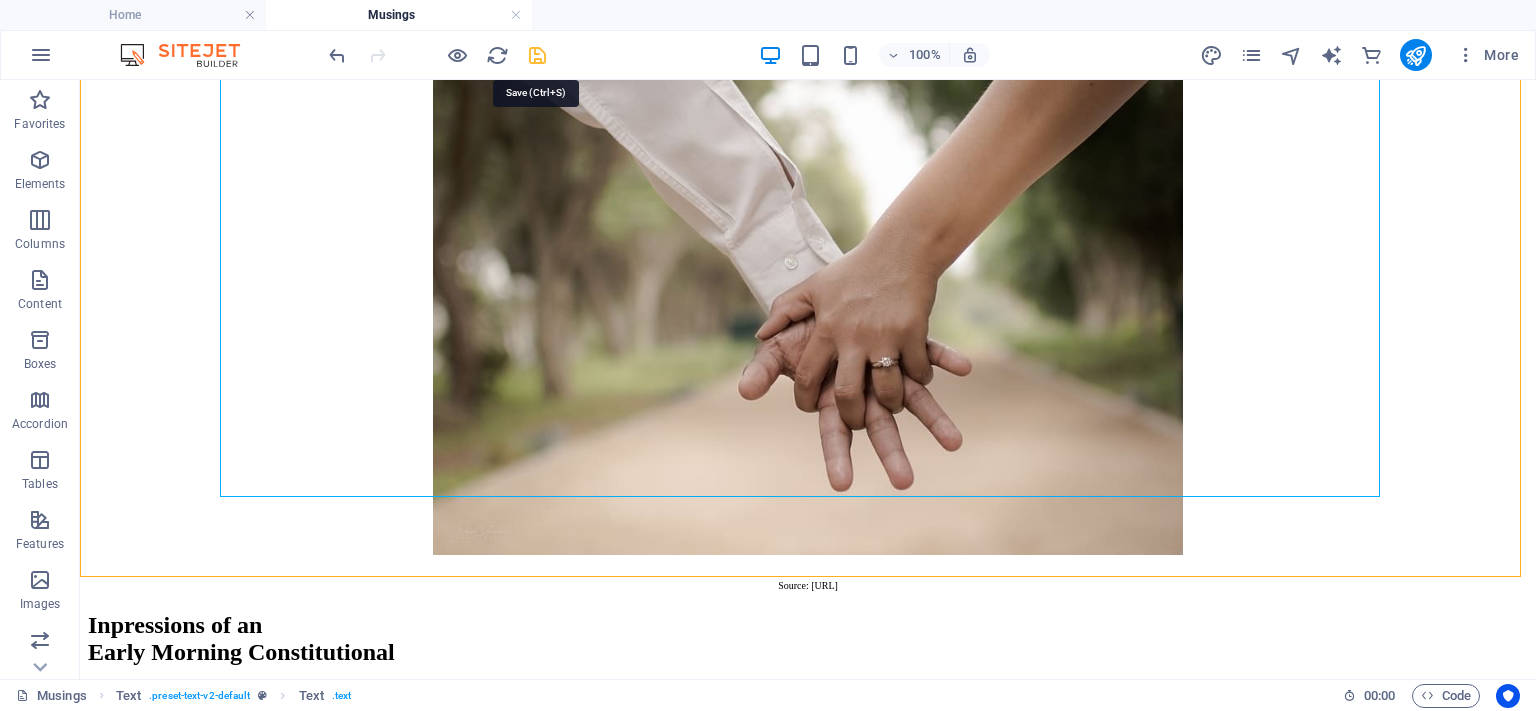 click at bounding box center (537, 55) 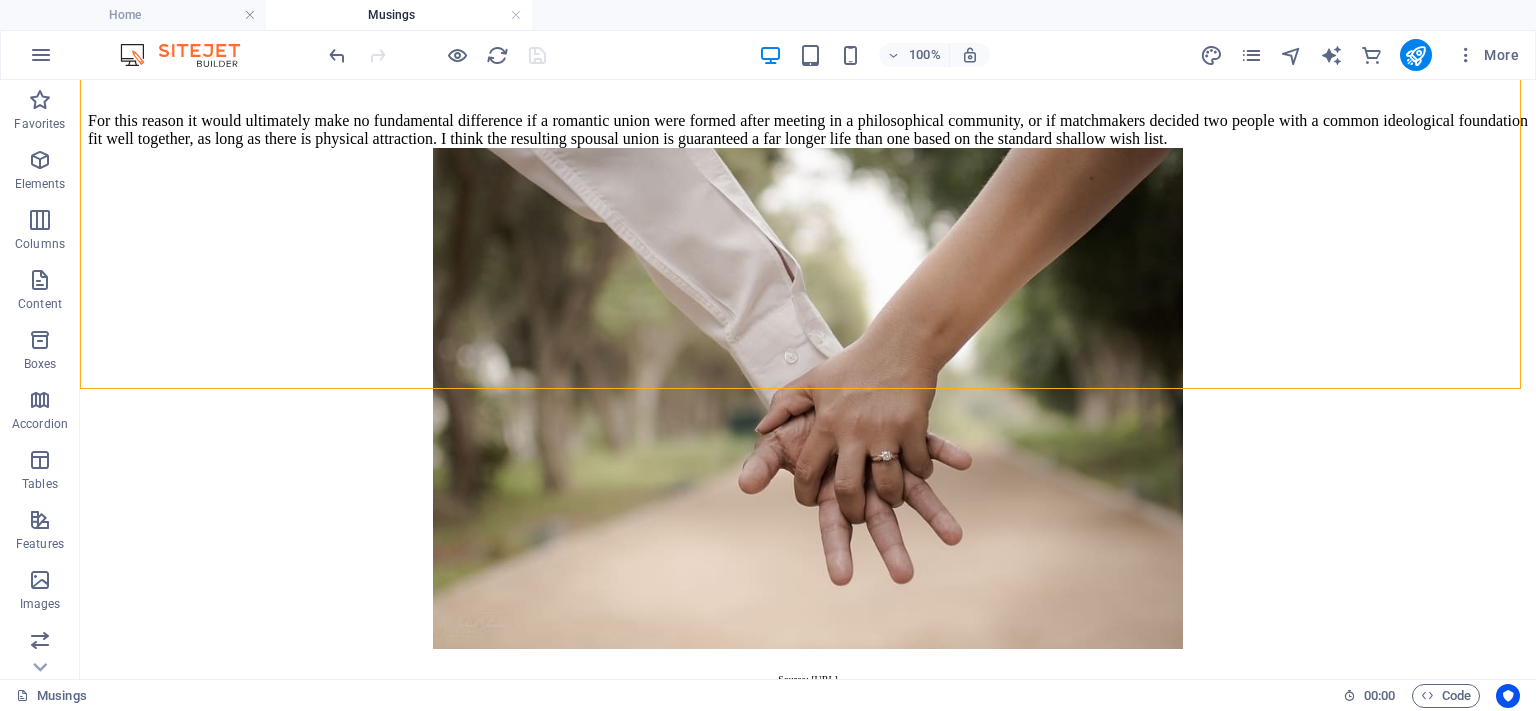 scroll, scrollTop: 2482, scrollLeft: 0, axis: vertical 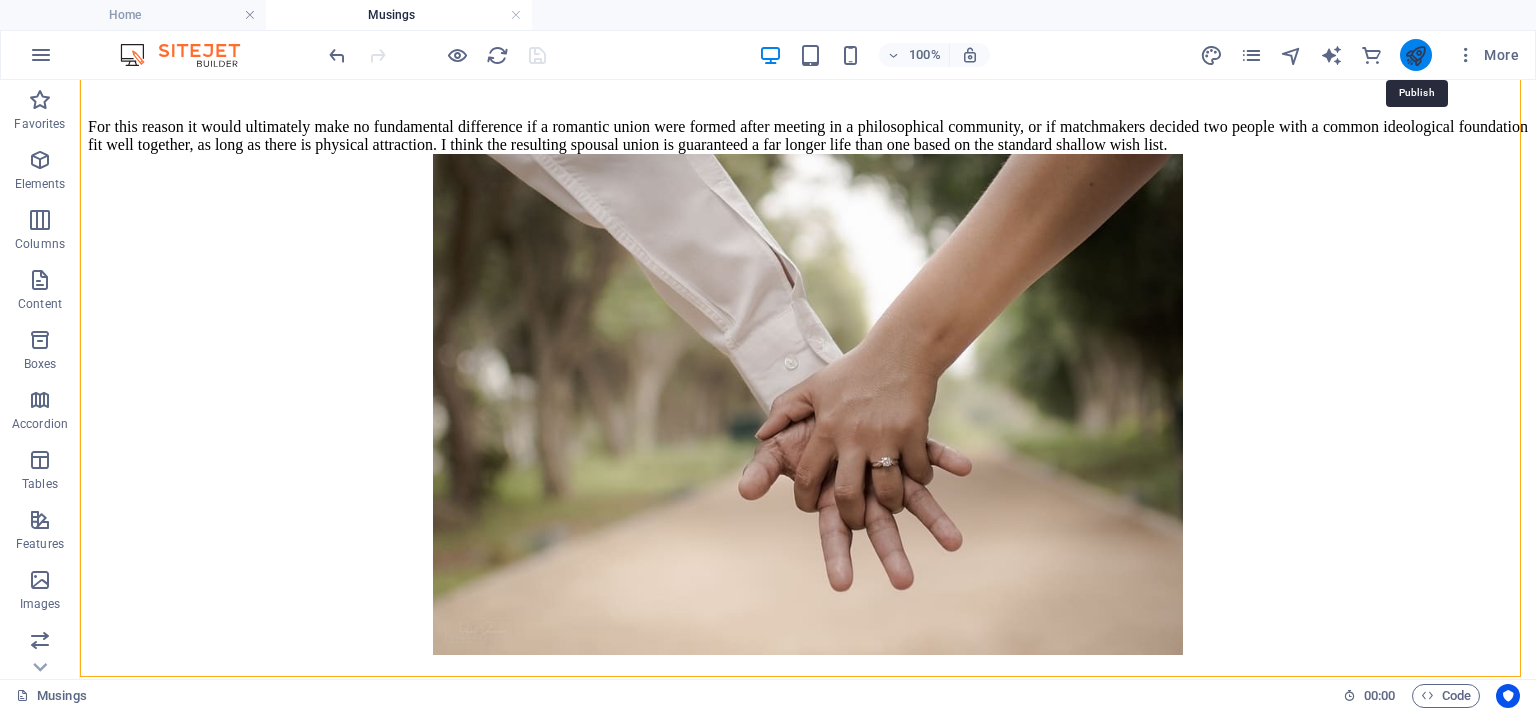 click at bounding box center [1415, 55] 